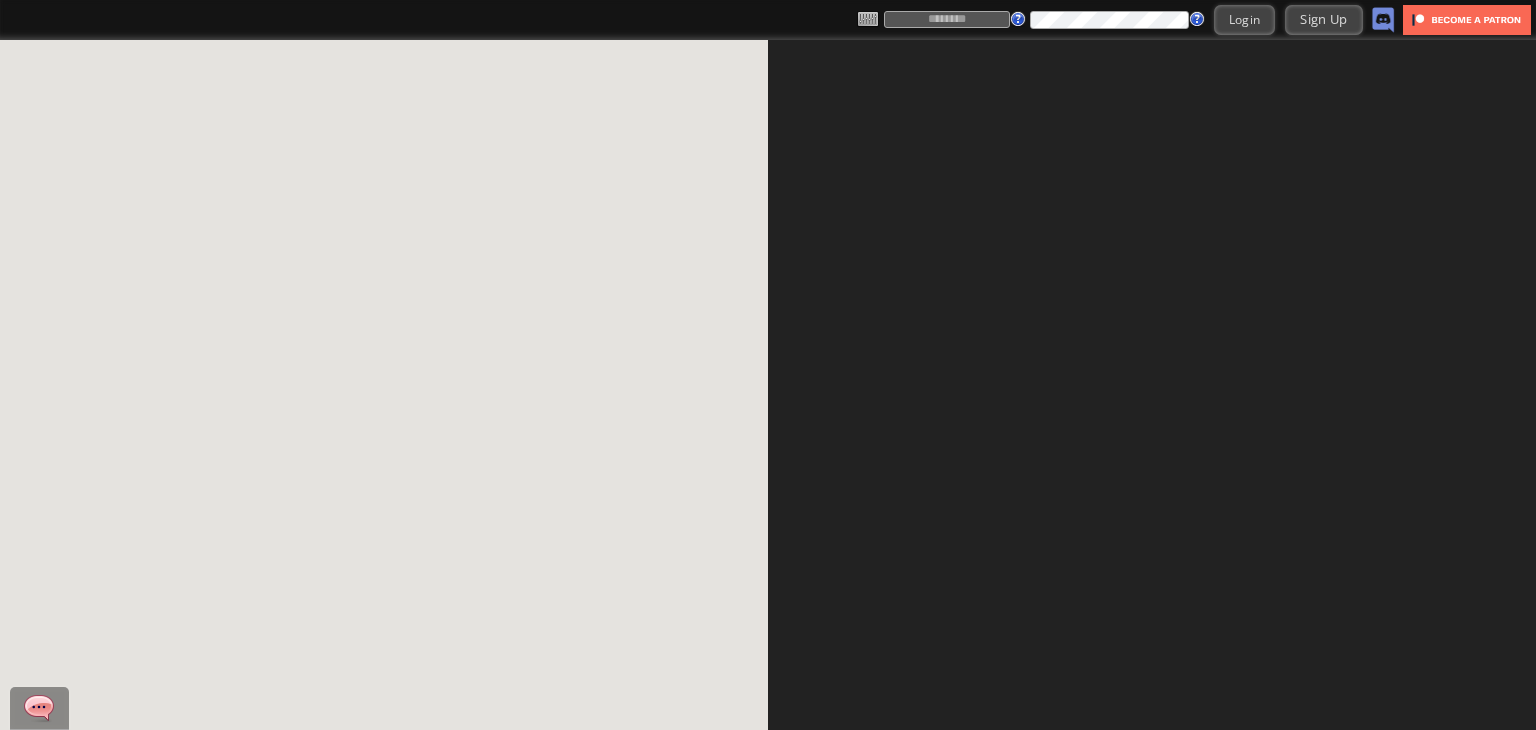 scroll, scrollTop: 0, scrollLeft: 0, axis: both 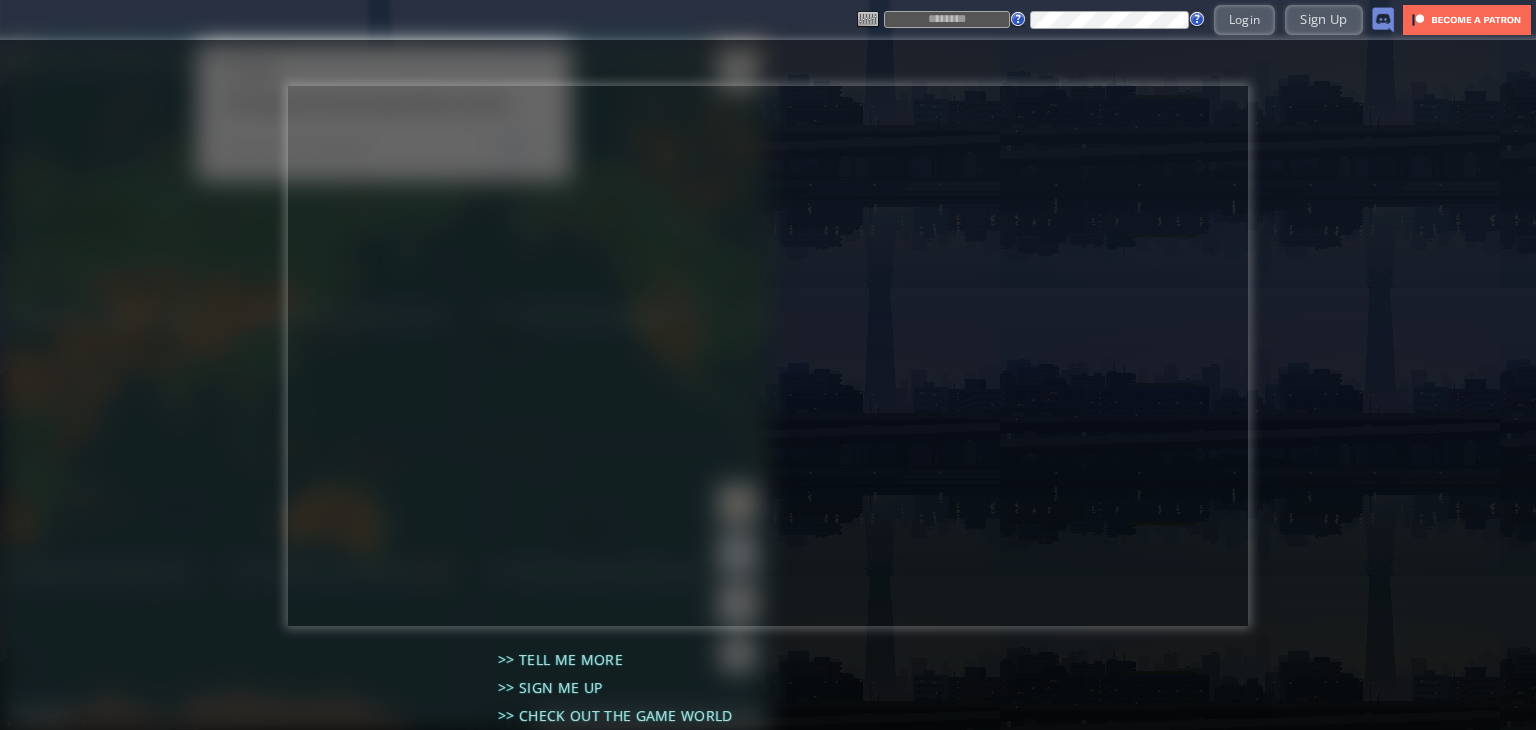 click at bounding box center (947, 19) 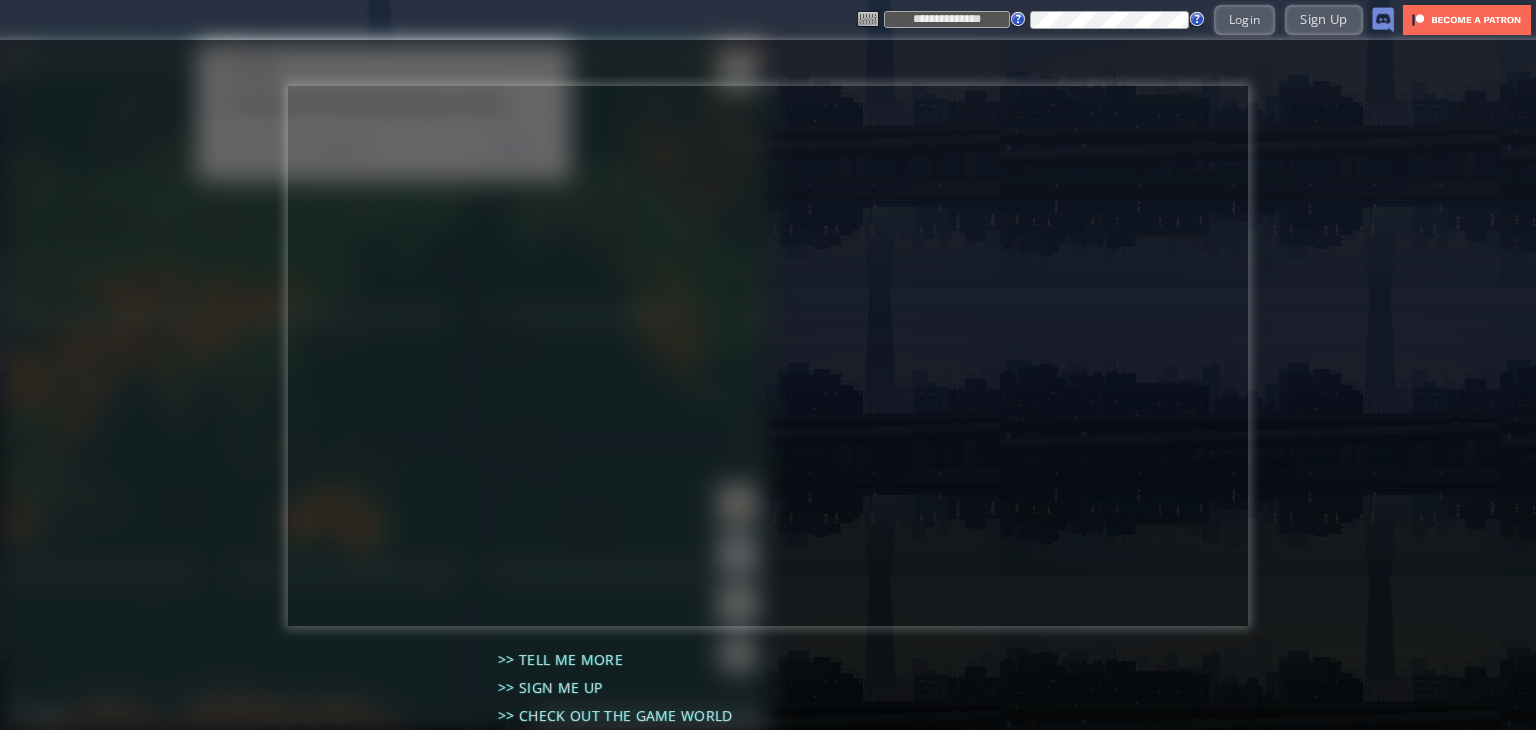 type on "**********" 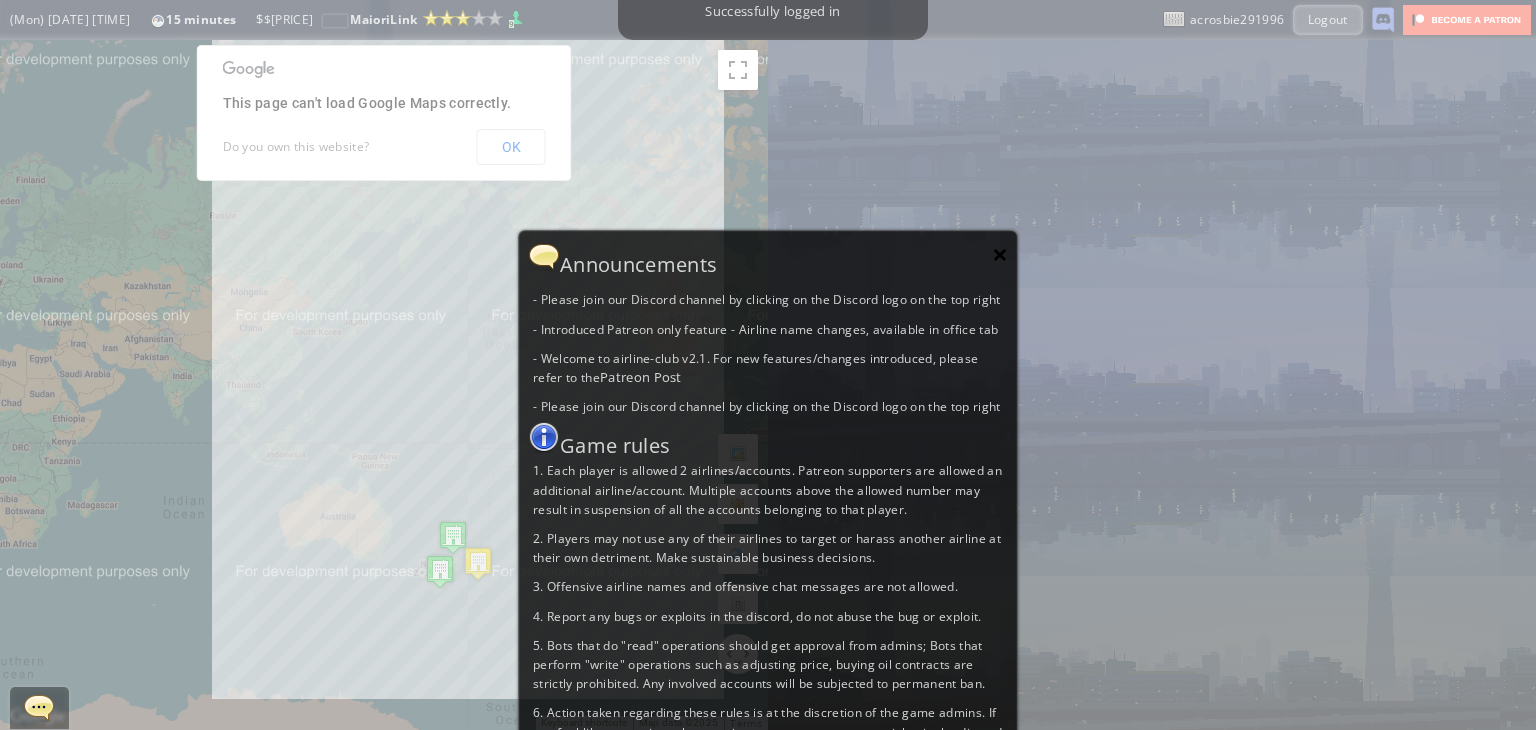 click on "×" at bounding box center [1000, 254] 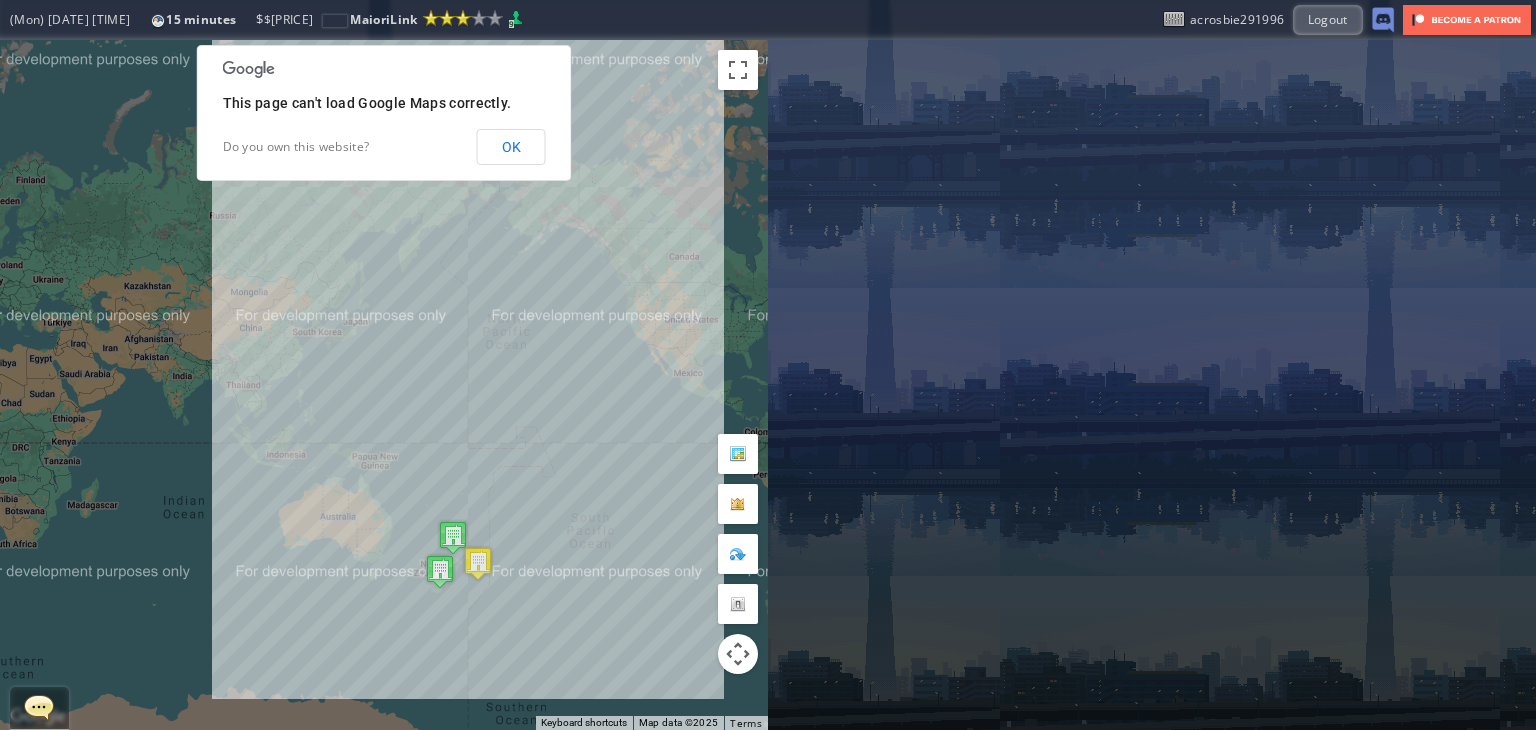 click on "To navigate, press the arrow keys." at bounding box center [384, 385] 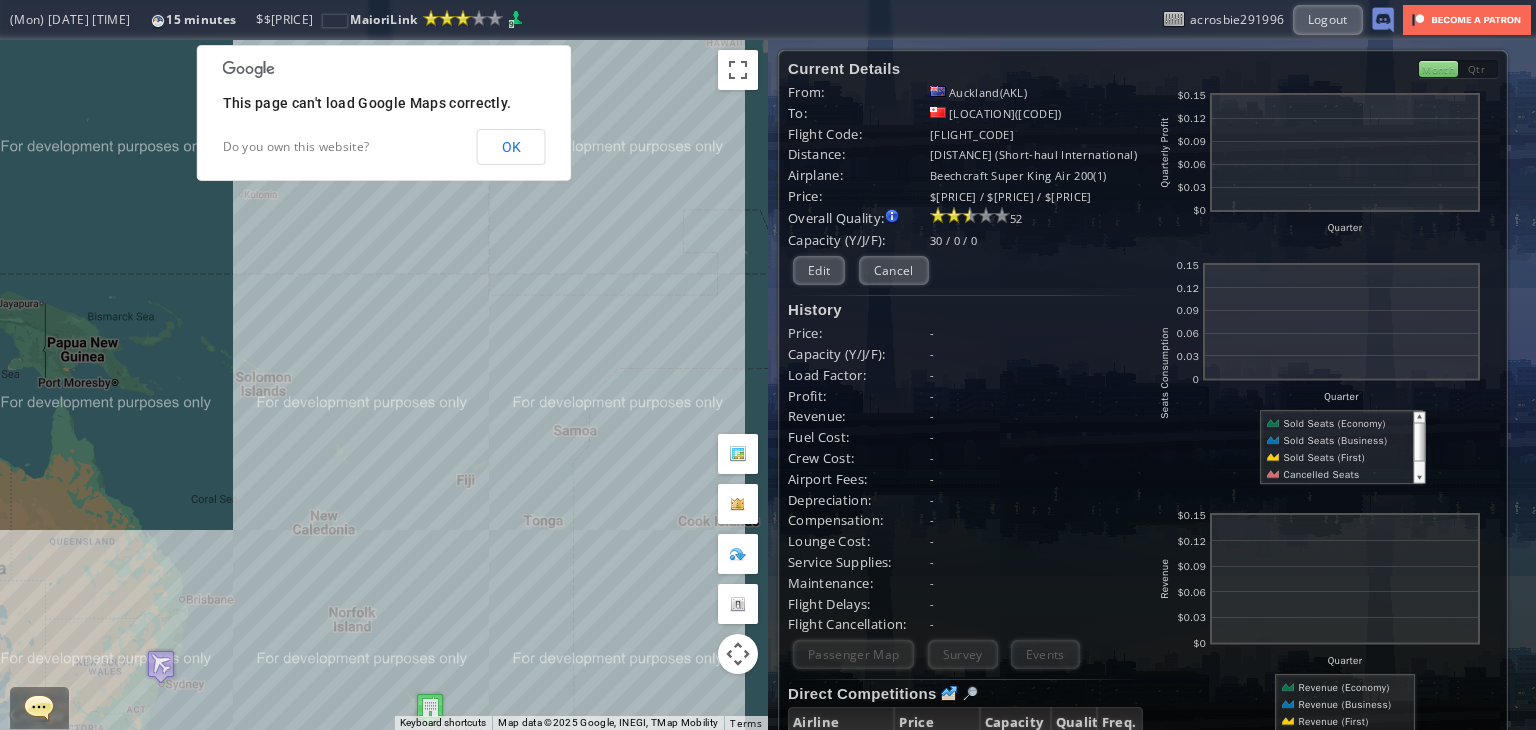 drag, startPoint x: 497, startPoint y: 609, endPoint x: 438, endPoint y: 328, distance: 287.12714 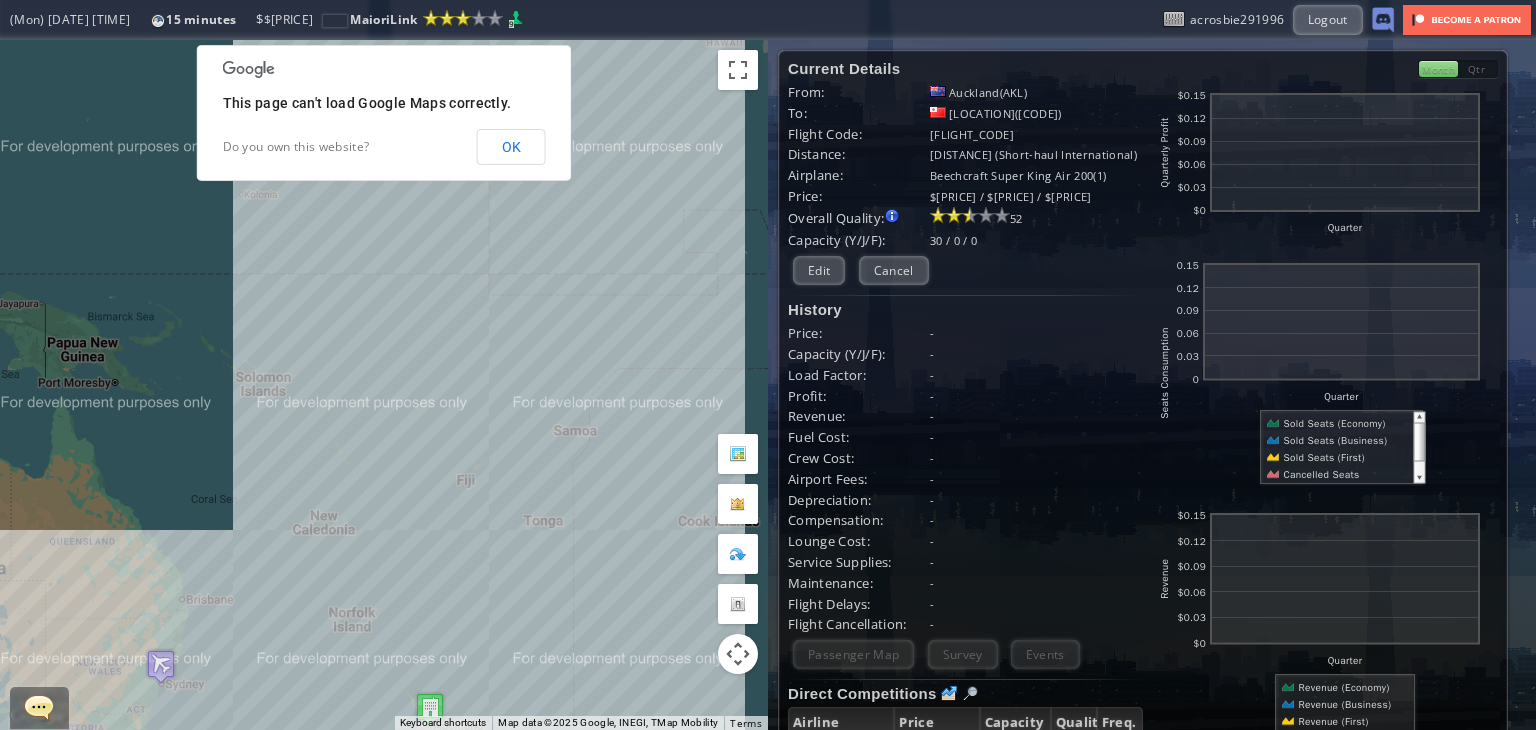 click on "To navigate, press the arrow keys." at bounding box center (384, 385) 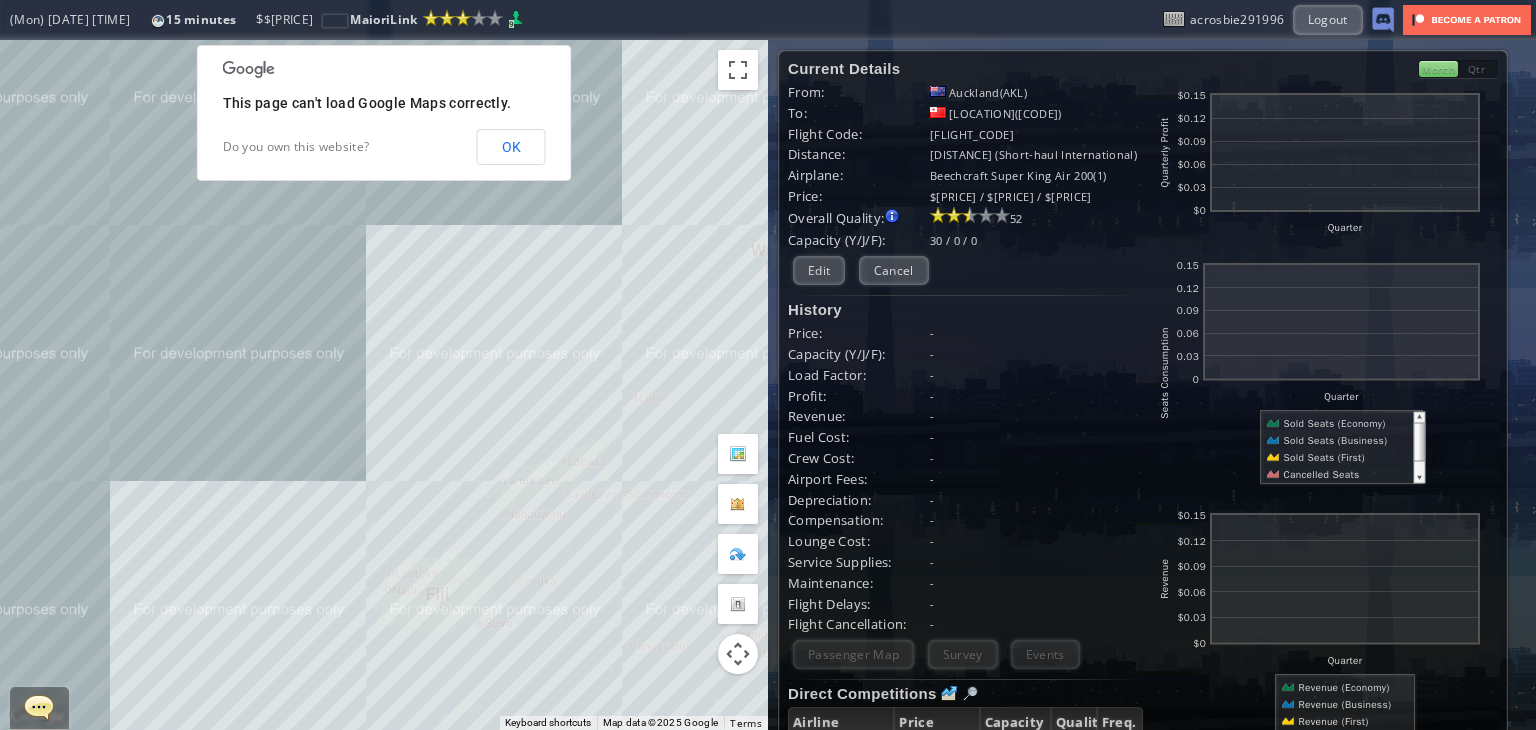 click on "To navigate, press the arrow keys." at bounding box center [384, 385] 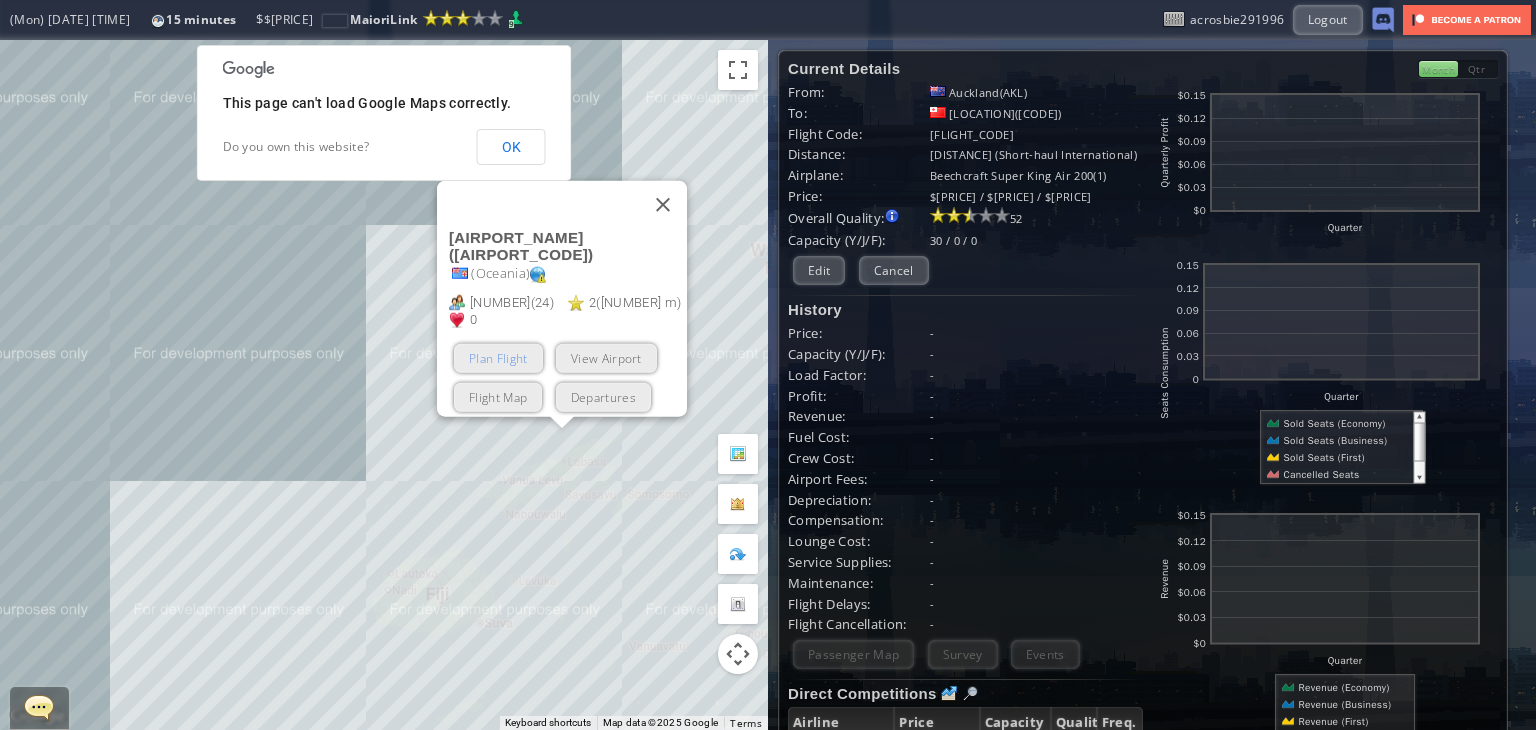 click on "Plan Flight" at bounding box center (498, 358) 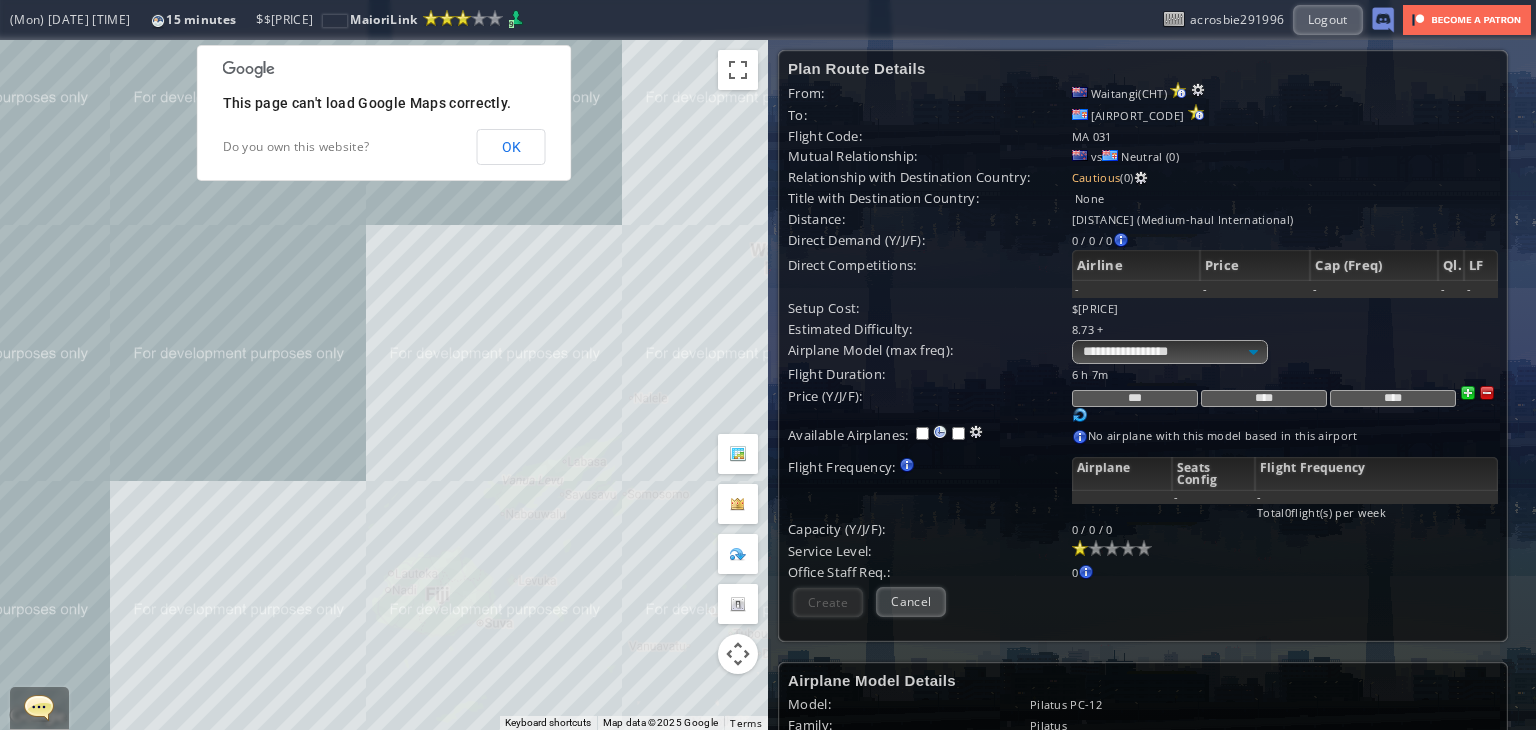 click on "To navigate, press the arrow keys." at bounding box center (384, 385) 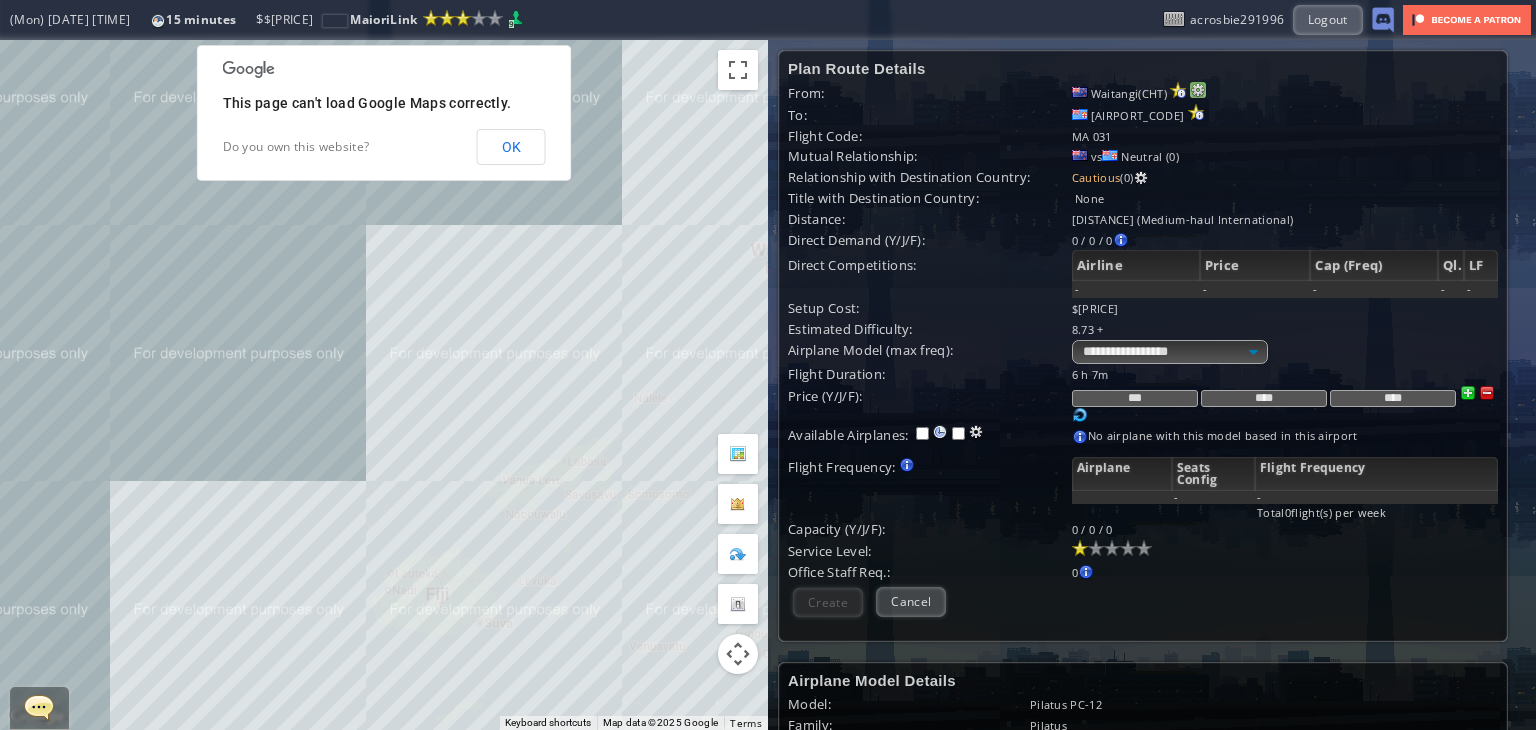 click at bounding box center (1198, 90) 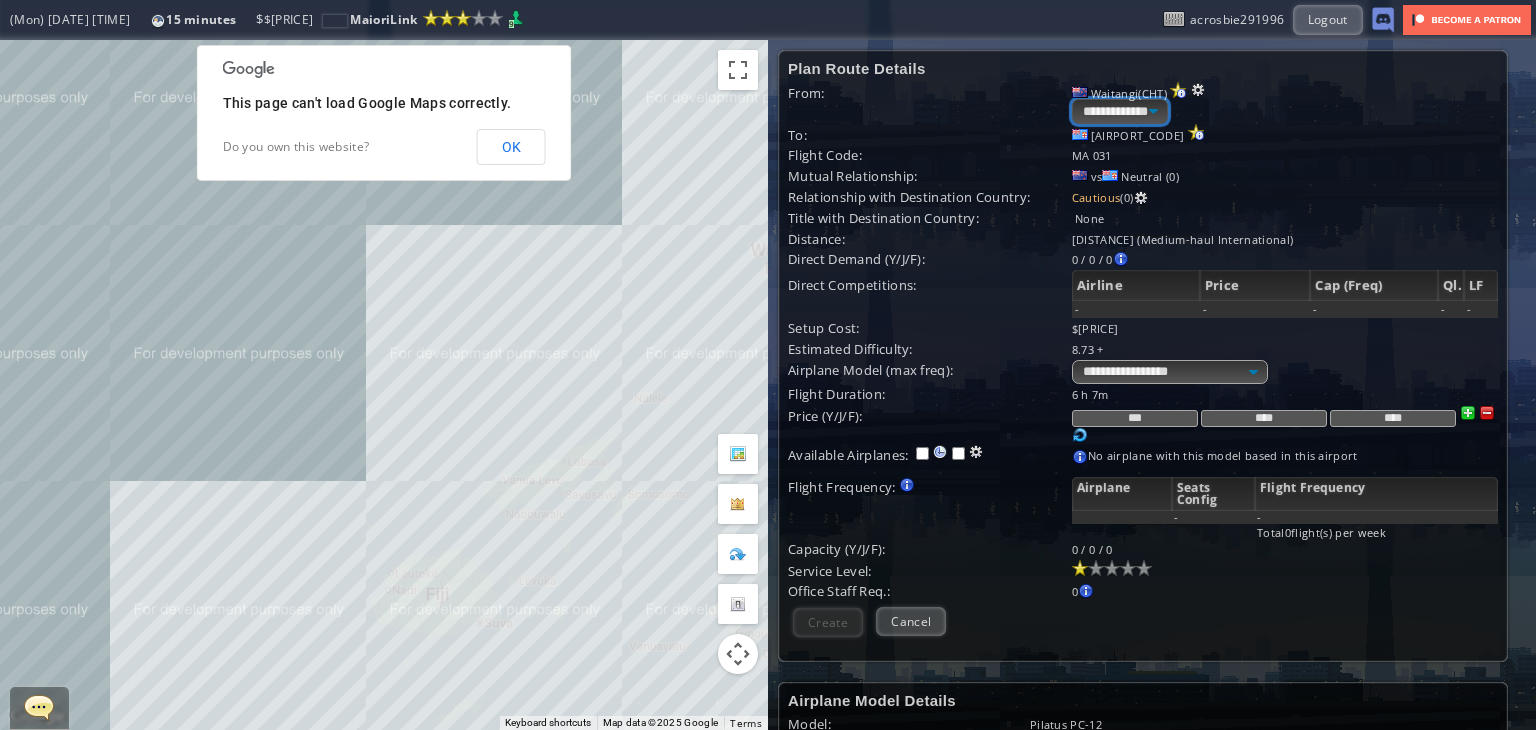 click on "**********" at bounding box center [1120, 111] 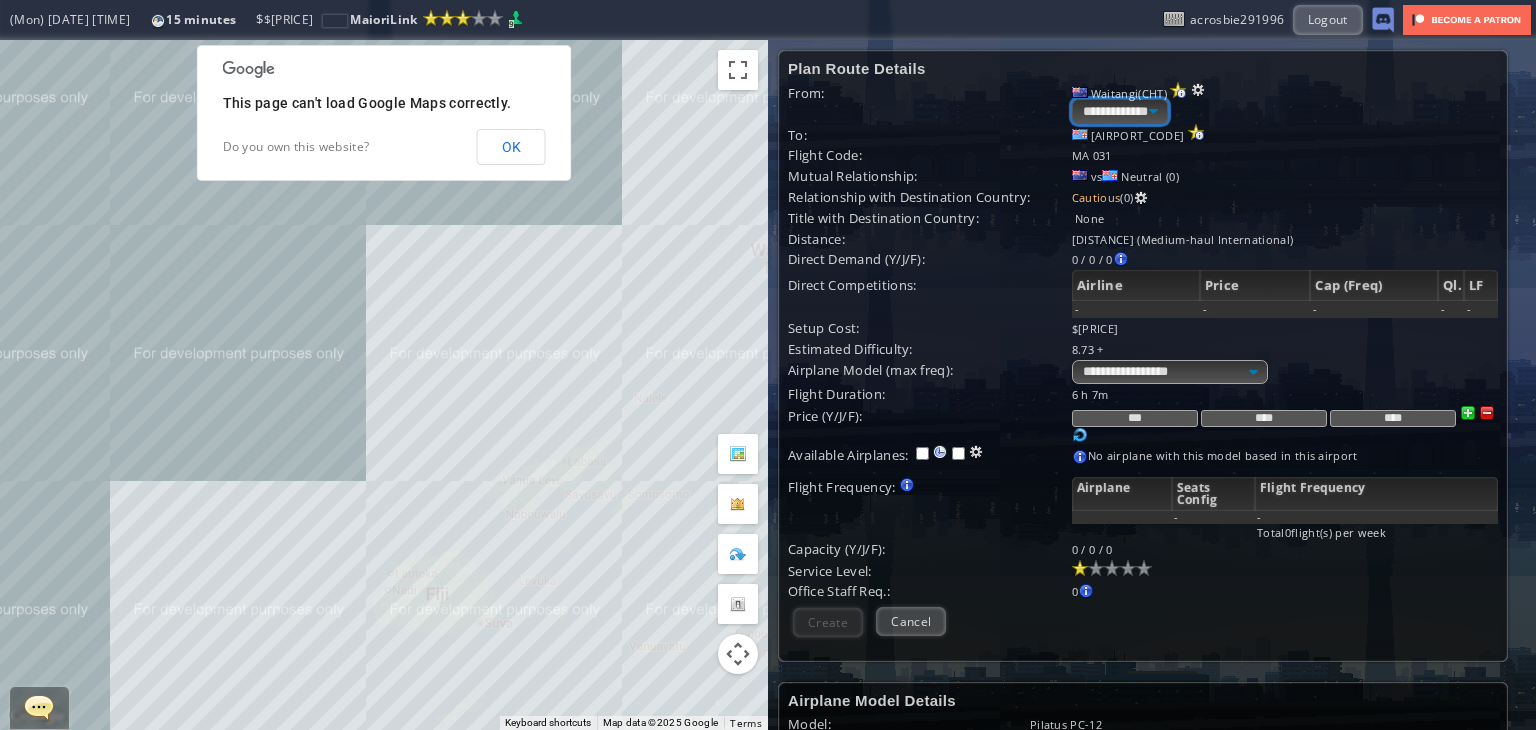 select on "****" 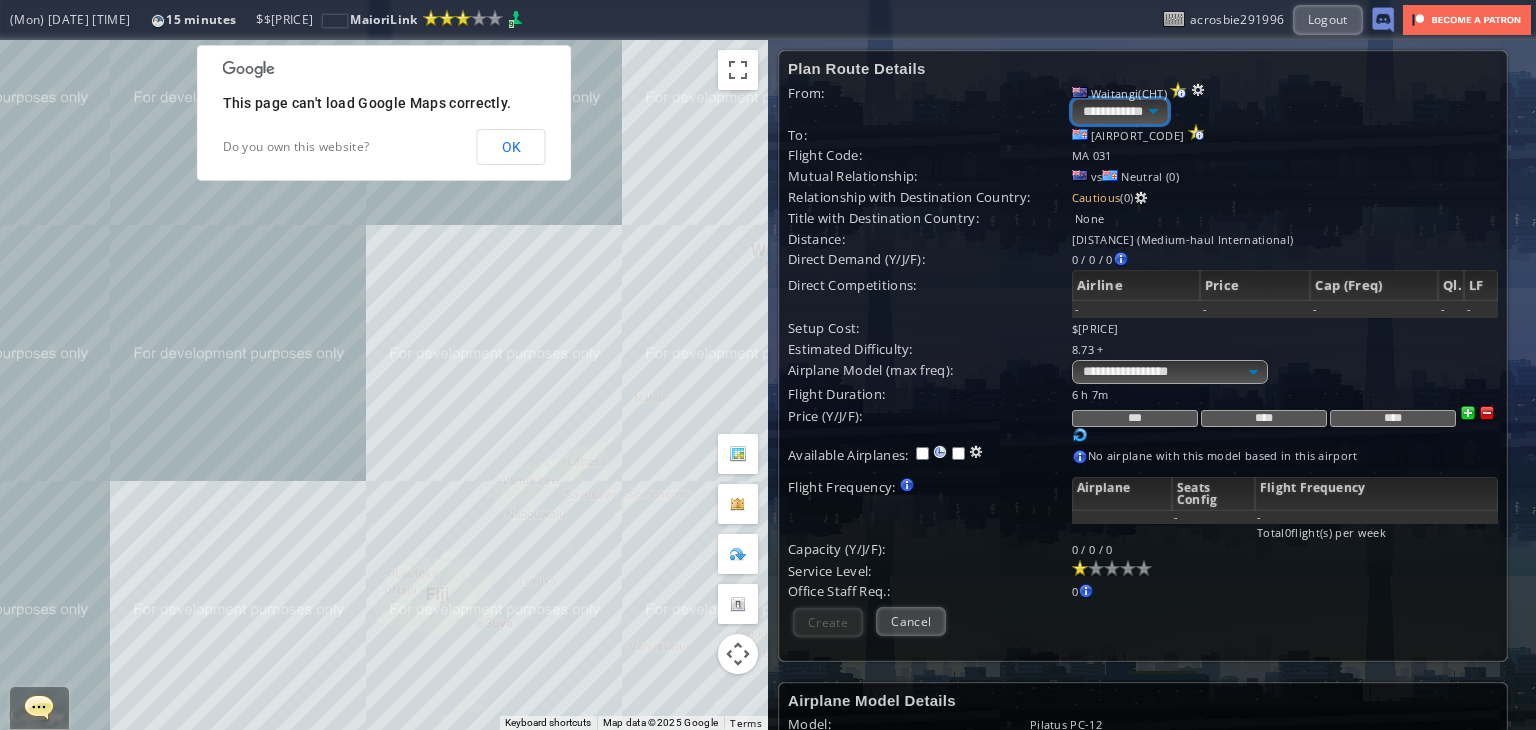 click on "**********" at bounding box center [1120, 111] 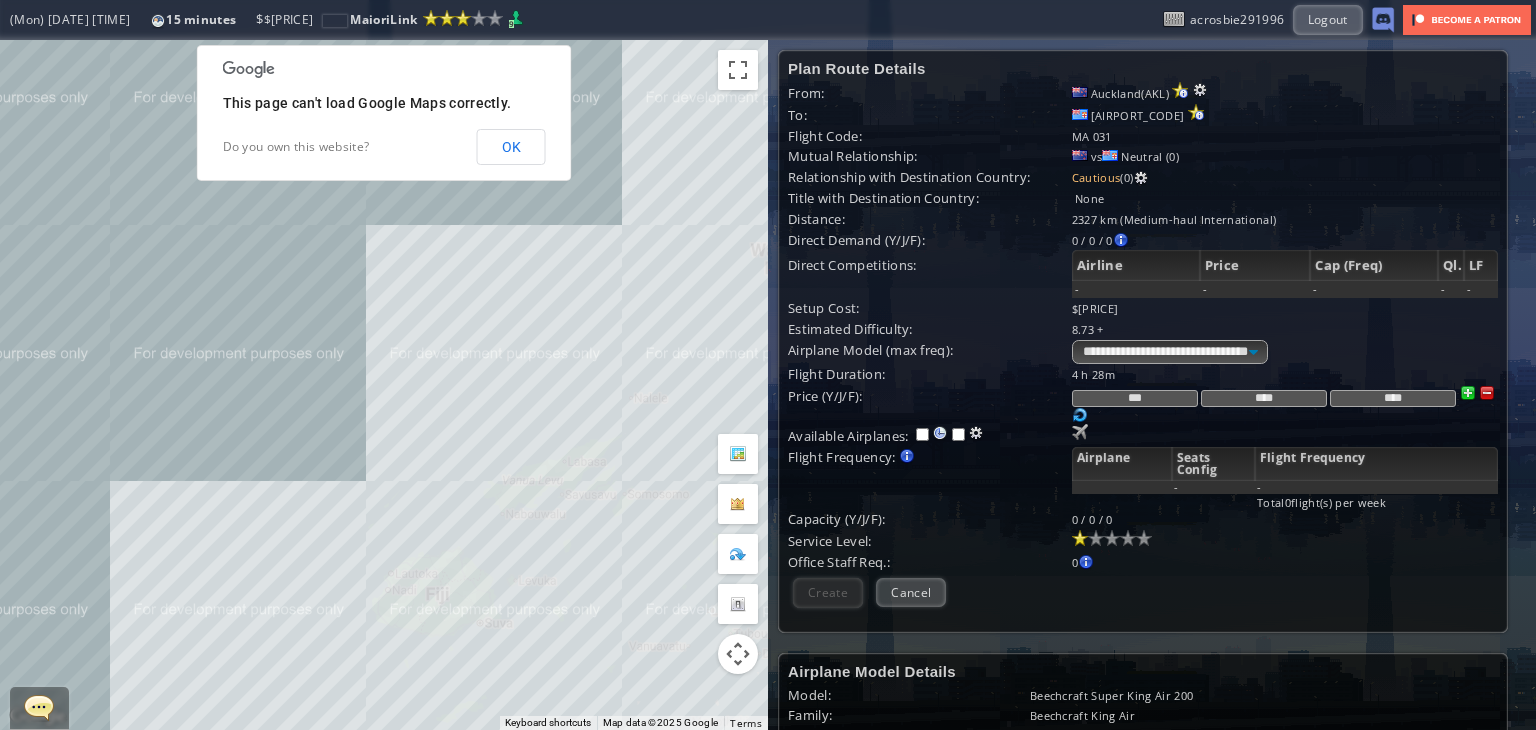 scroll, scrollTop: 2, scrollLeft: 0, axis: vertical 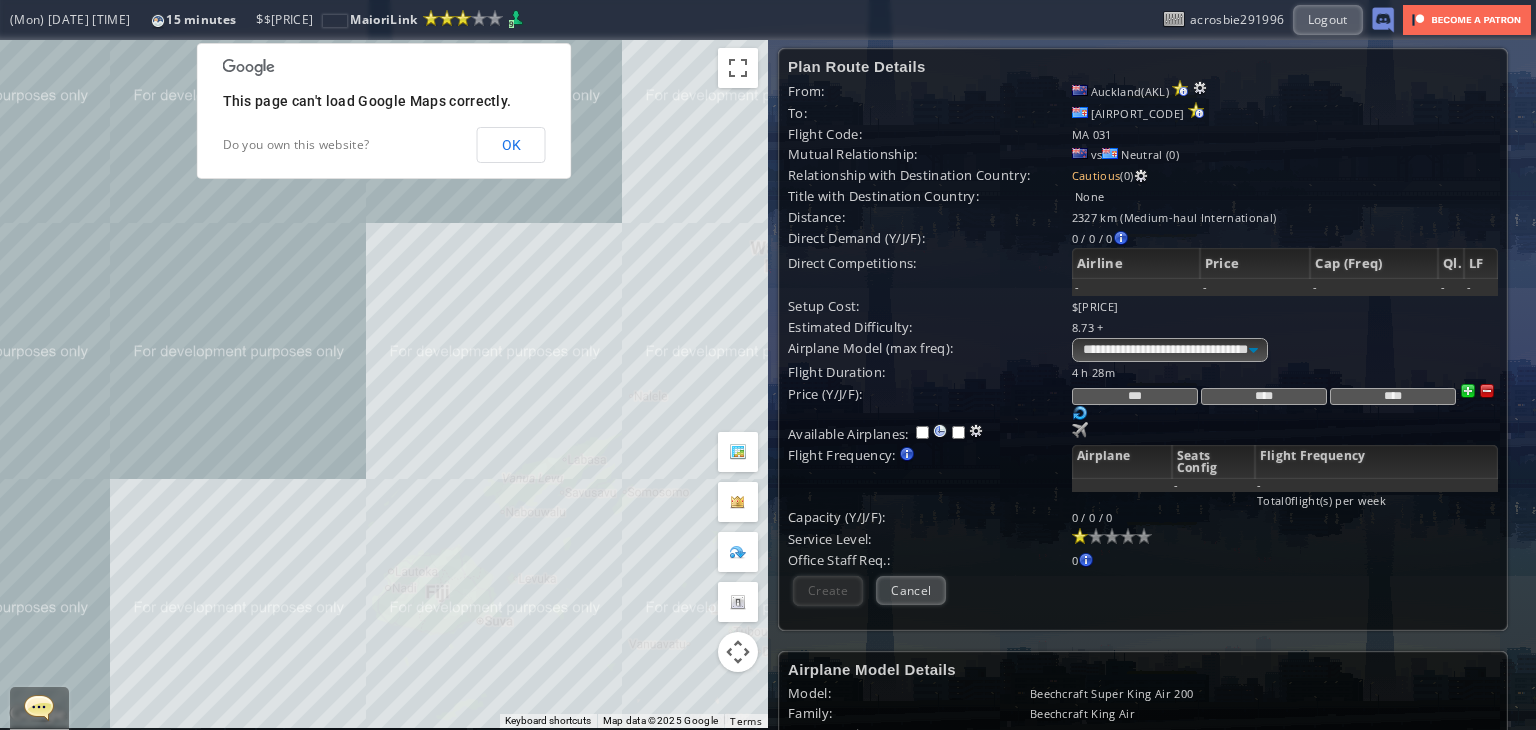 click on "To navigate, press the arrow keys." at bounding box center [384, 383] 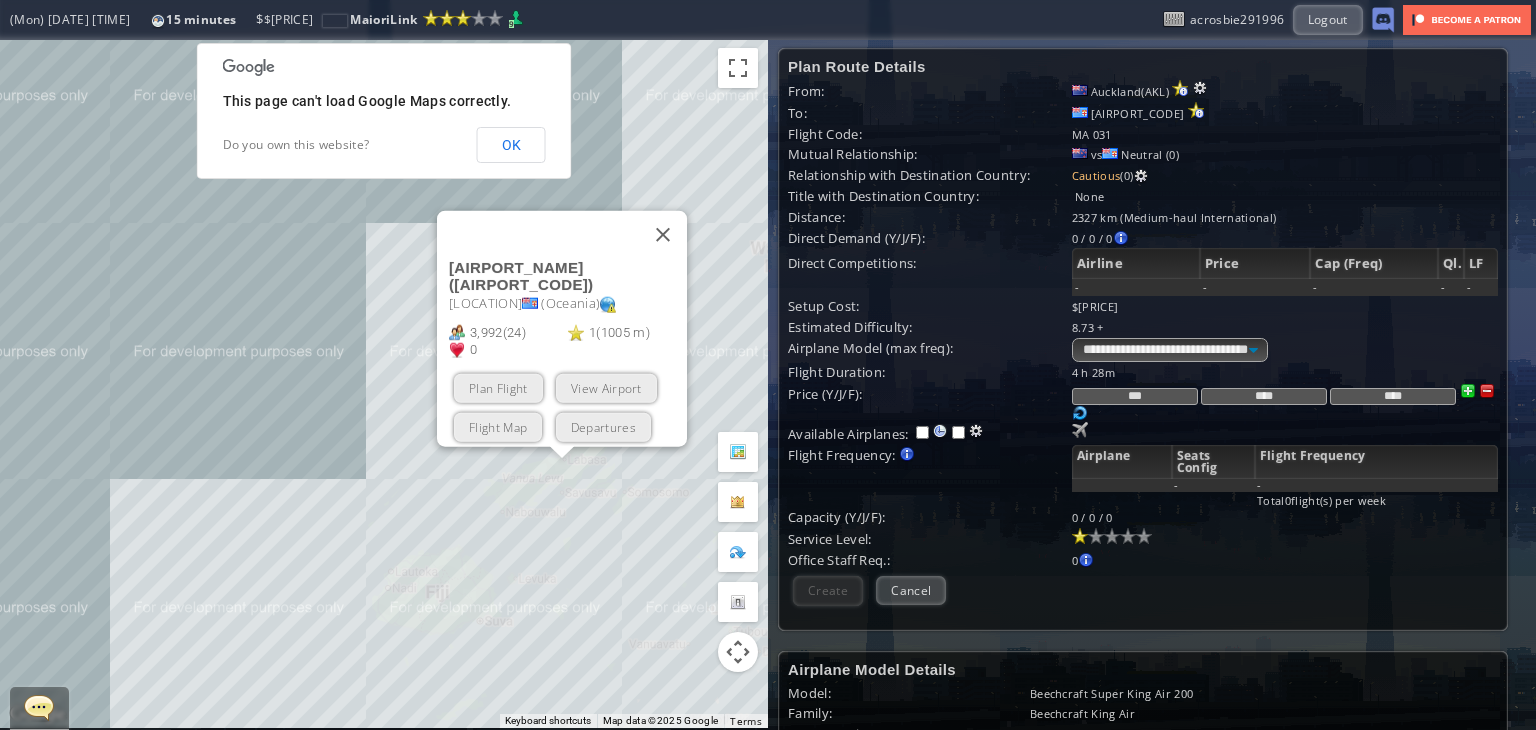 click on "To navigate, press the arrow keys.
Savusavu Airport  ( SVU )
Savusavu  ( Oceania )
3,992  ( 24 )
1  ( 1005 m )
0
Plan Flight
View Airport
Flight Map
Departures" at bounding box center [384, 383] 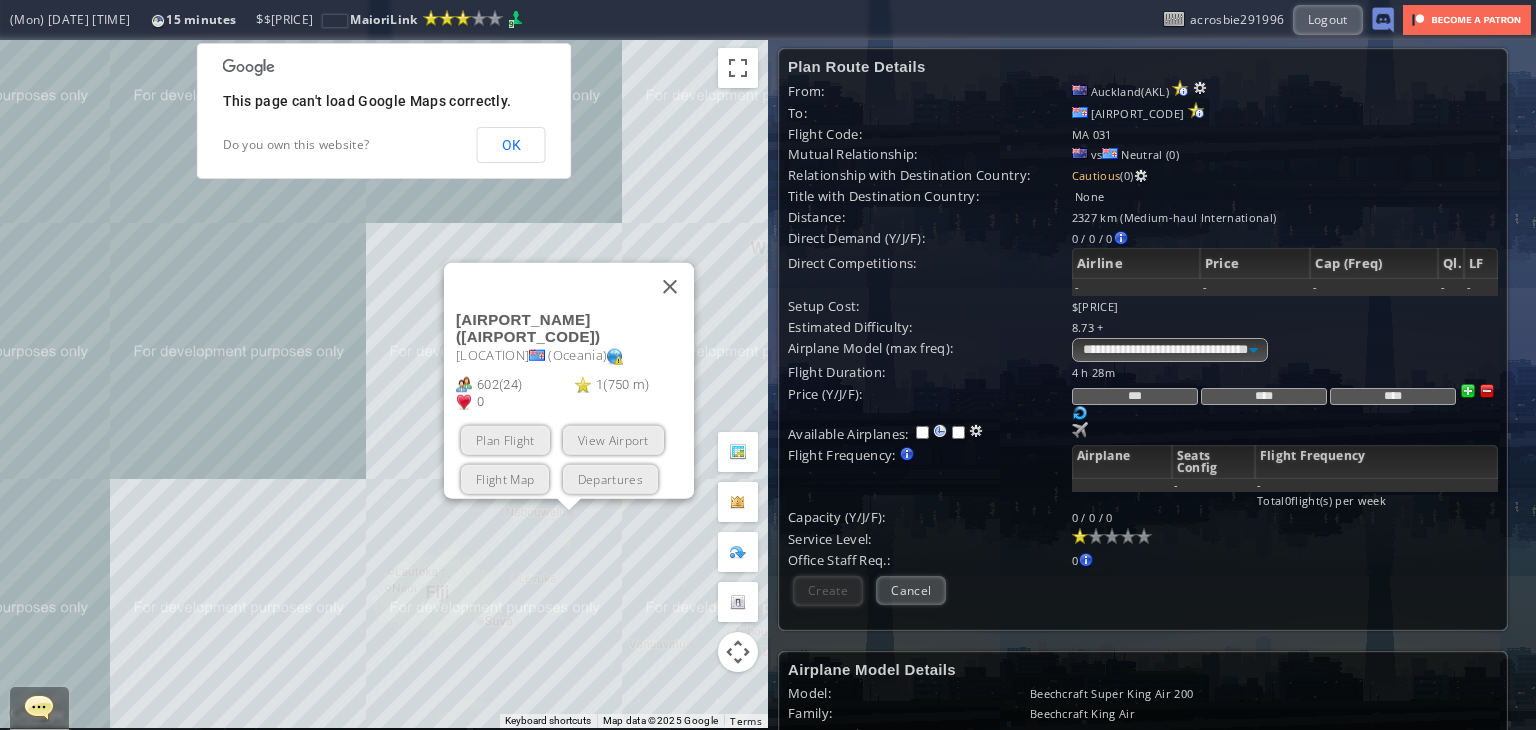 click on "Plan Flight
View Airport
Flight Map
Departures" at bounding box center [575, 460] 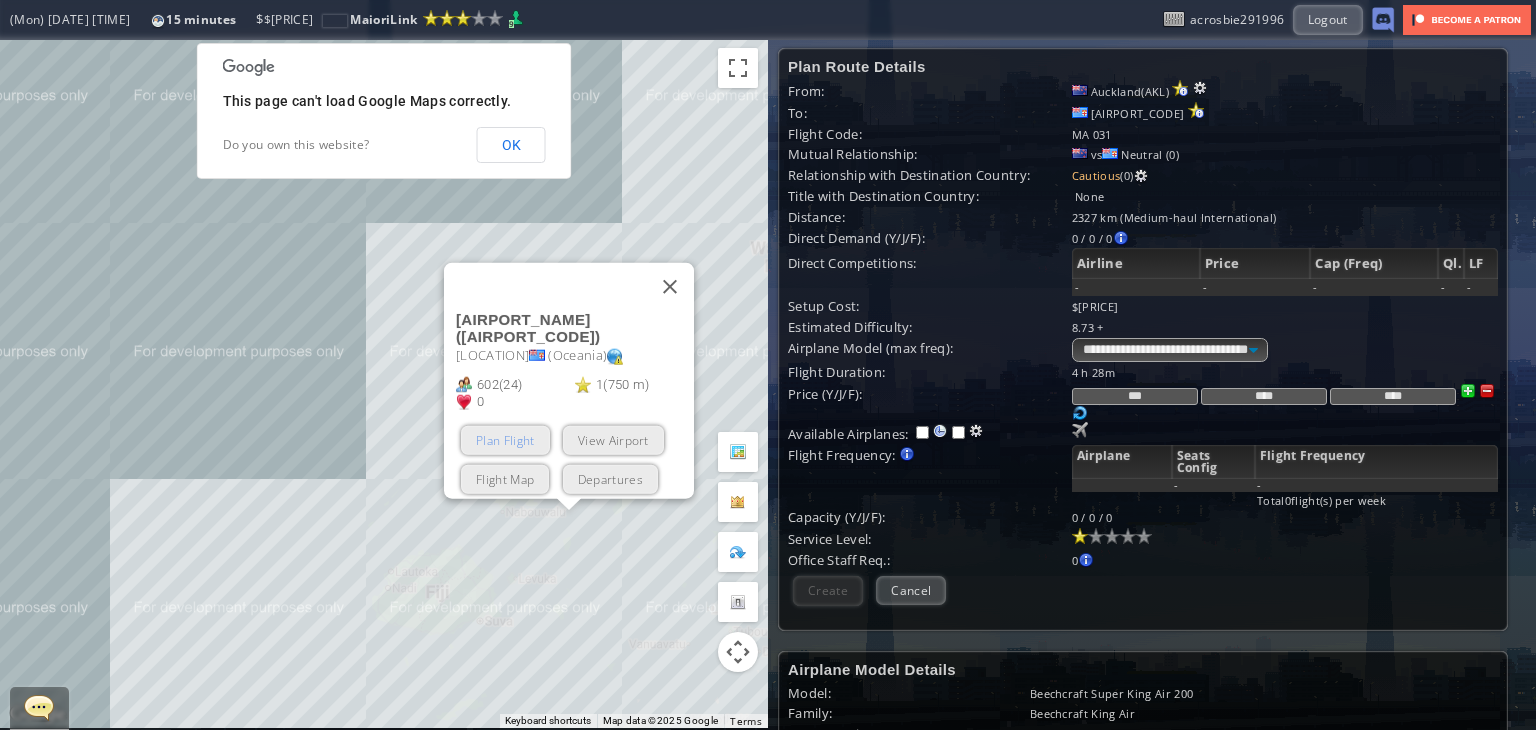 click on "Plan Flight" at bounding box center [505, 440] 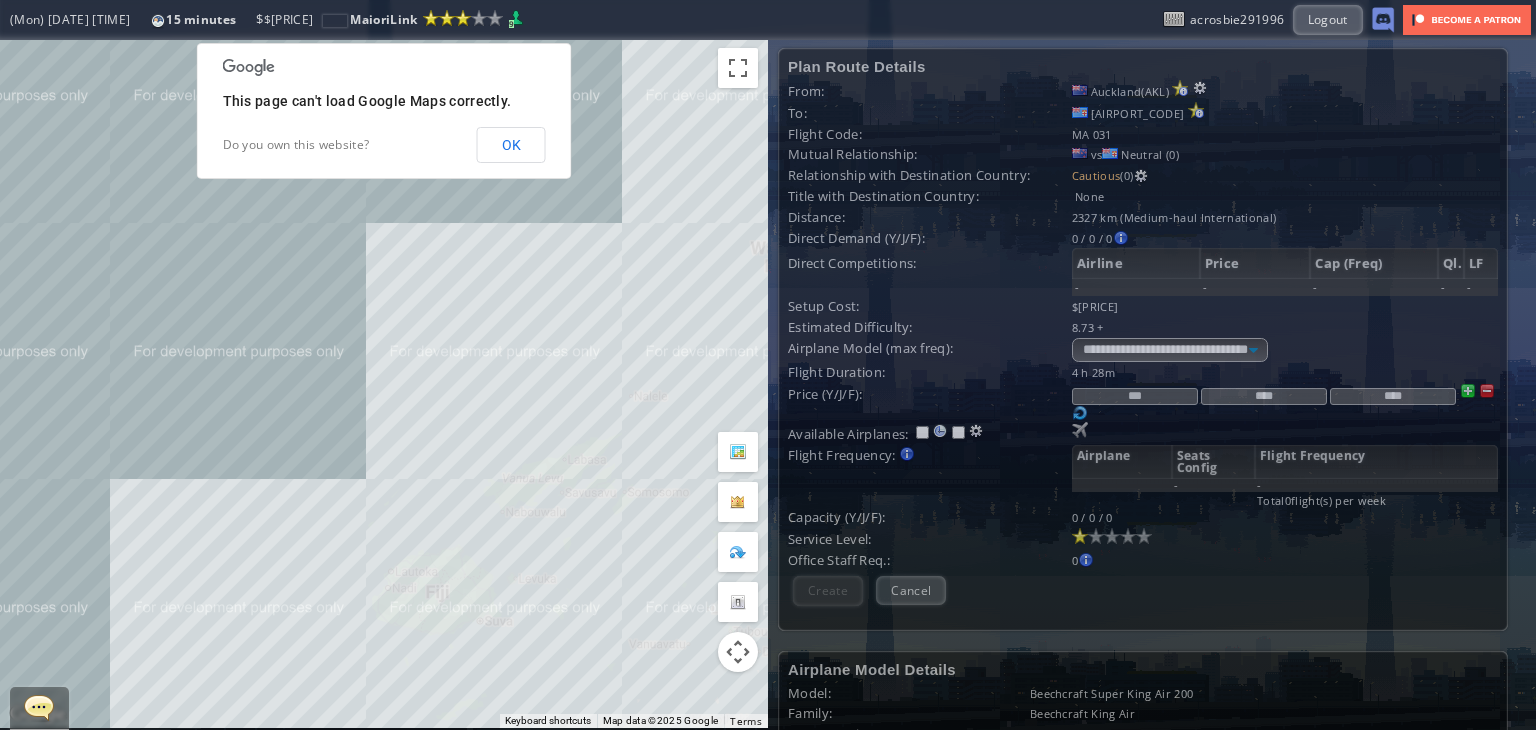 scroll, scrollTop: 0, scrollLeft: 0, axis: both 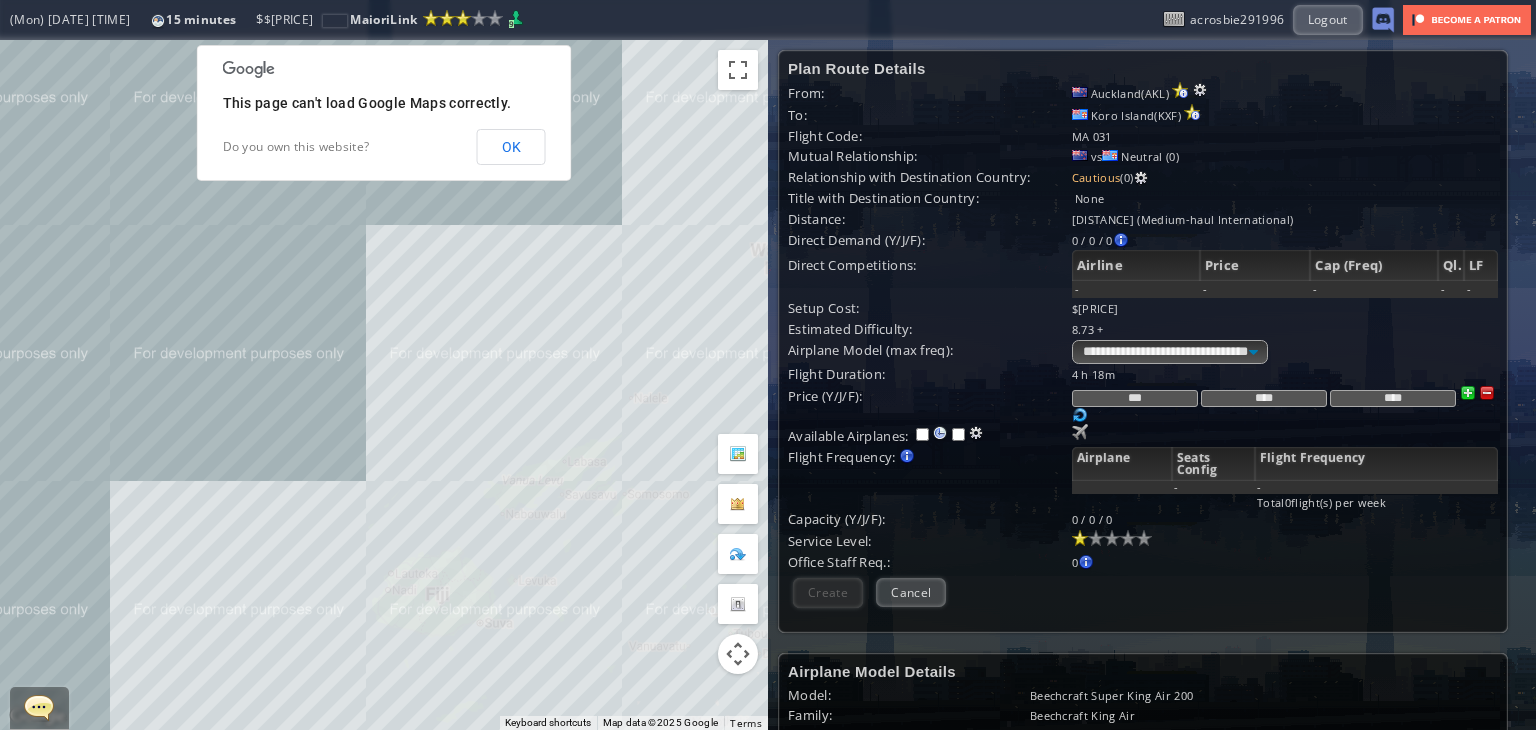 click on "To navigate, press the arrow keys." at bounding box center (384, 385) 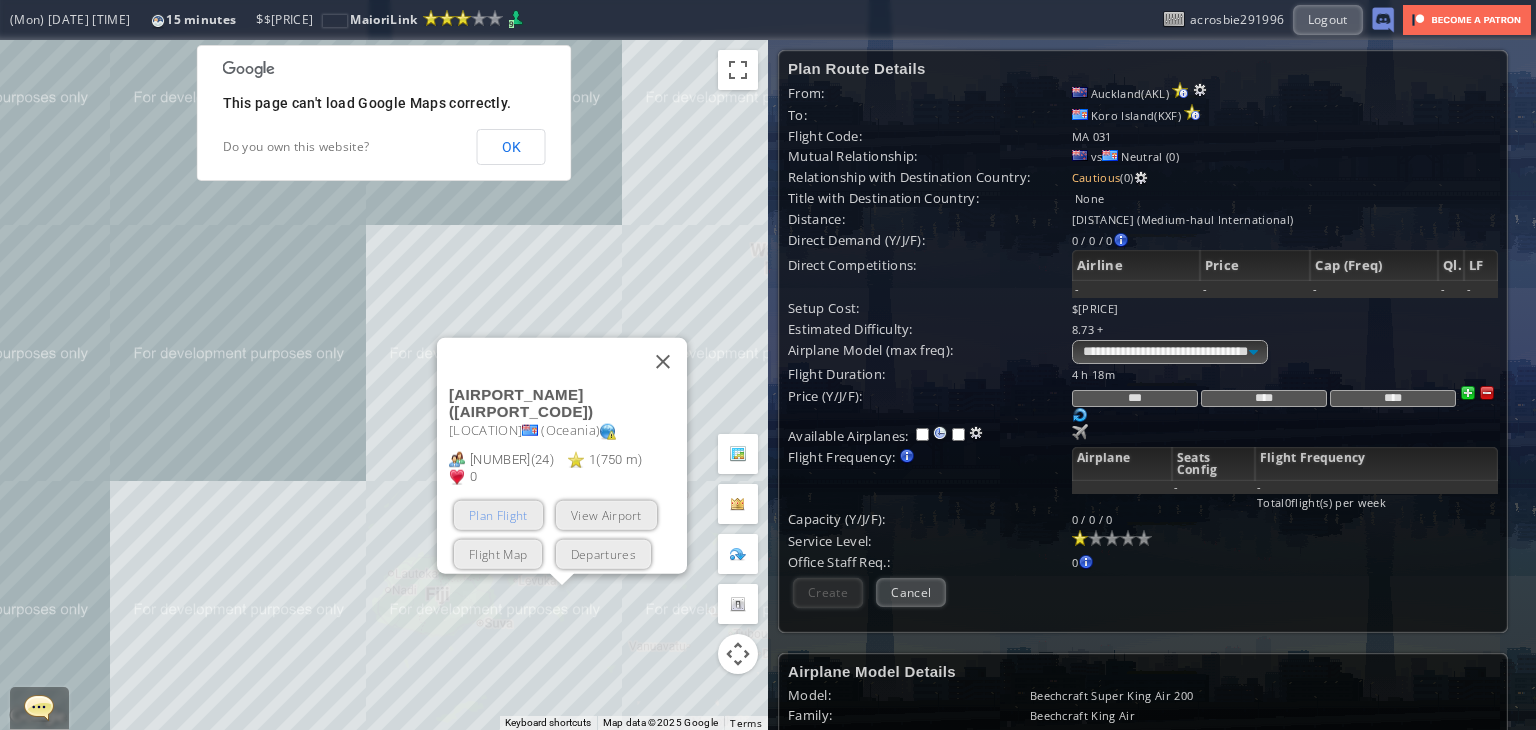 click on "Plan Flight" at bounding box center [498, 515] 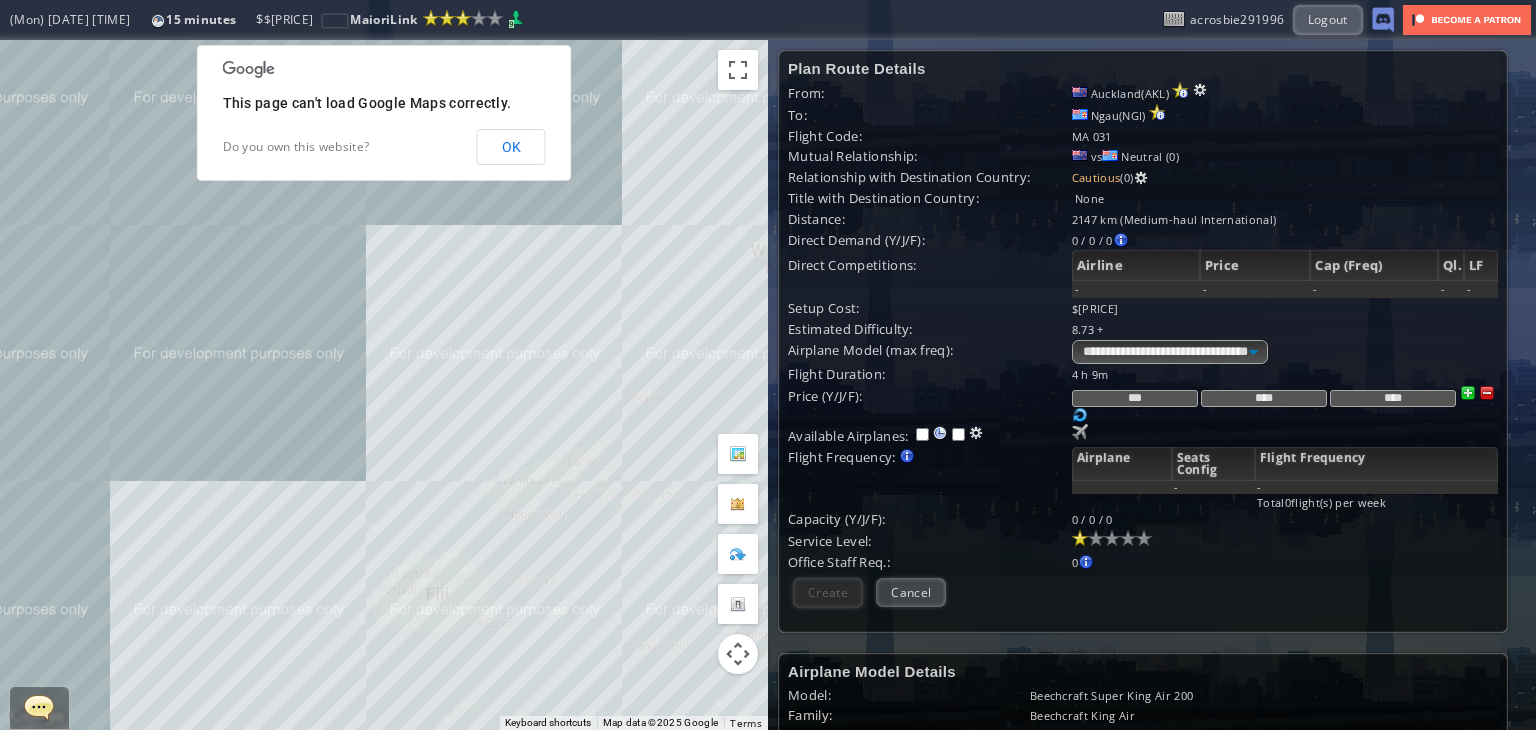 click on "To navigate, press the arrow keys." at bounding box center (384, 385) 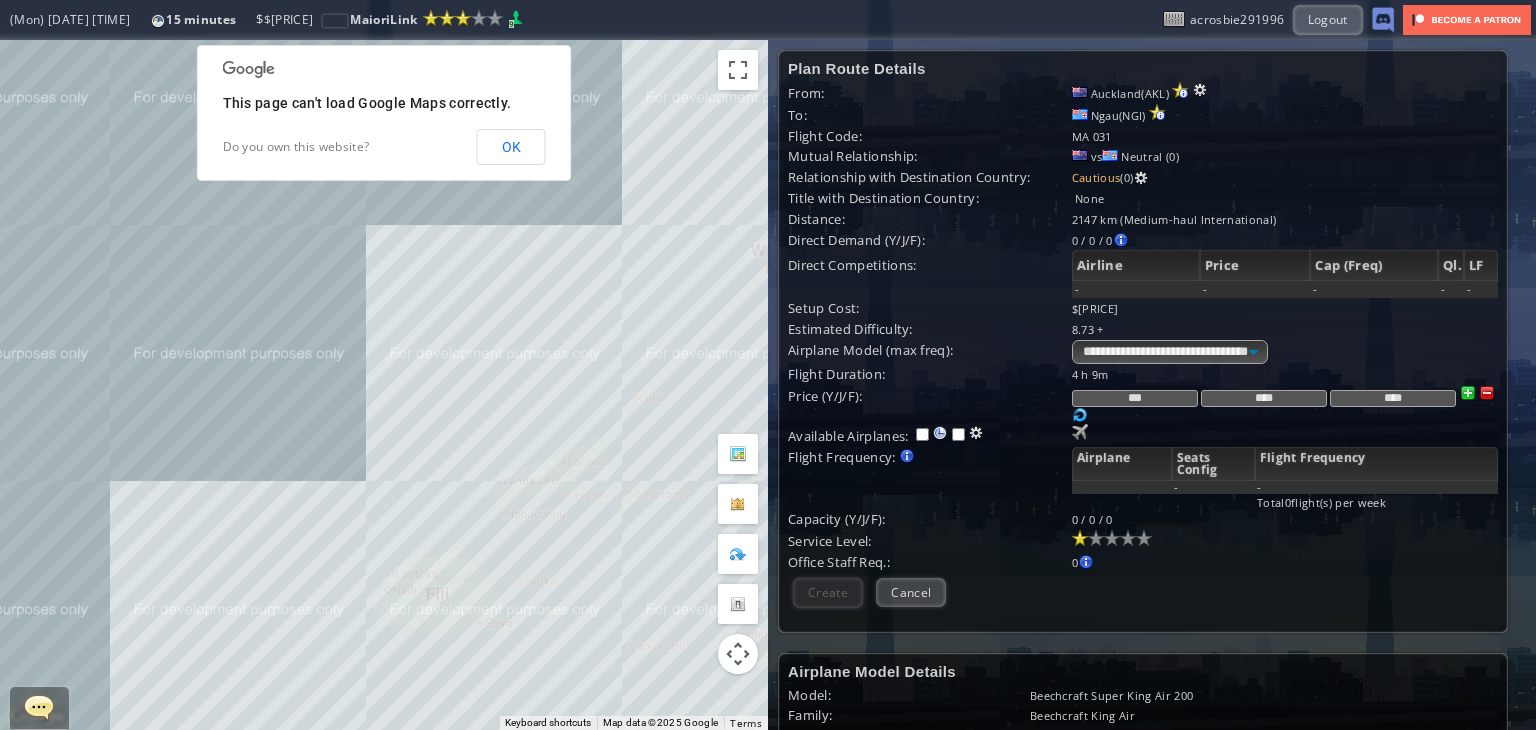click on "To navigate, press the arrow keys." at bounding box center [384, 385] 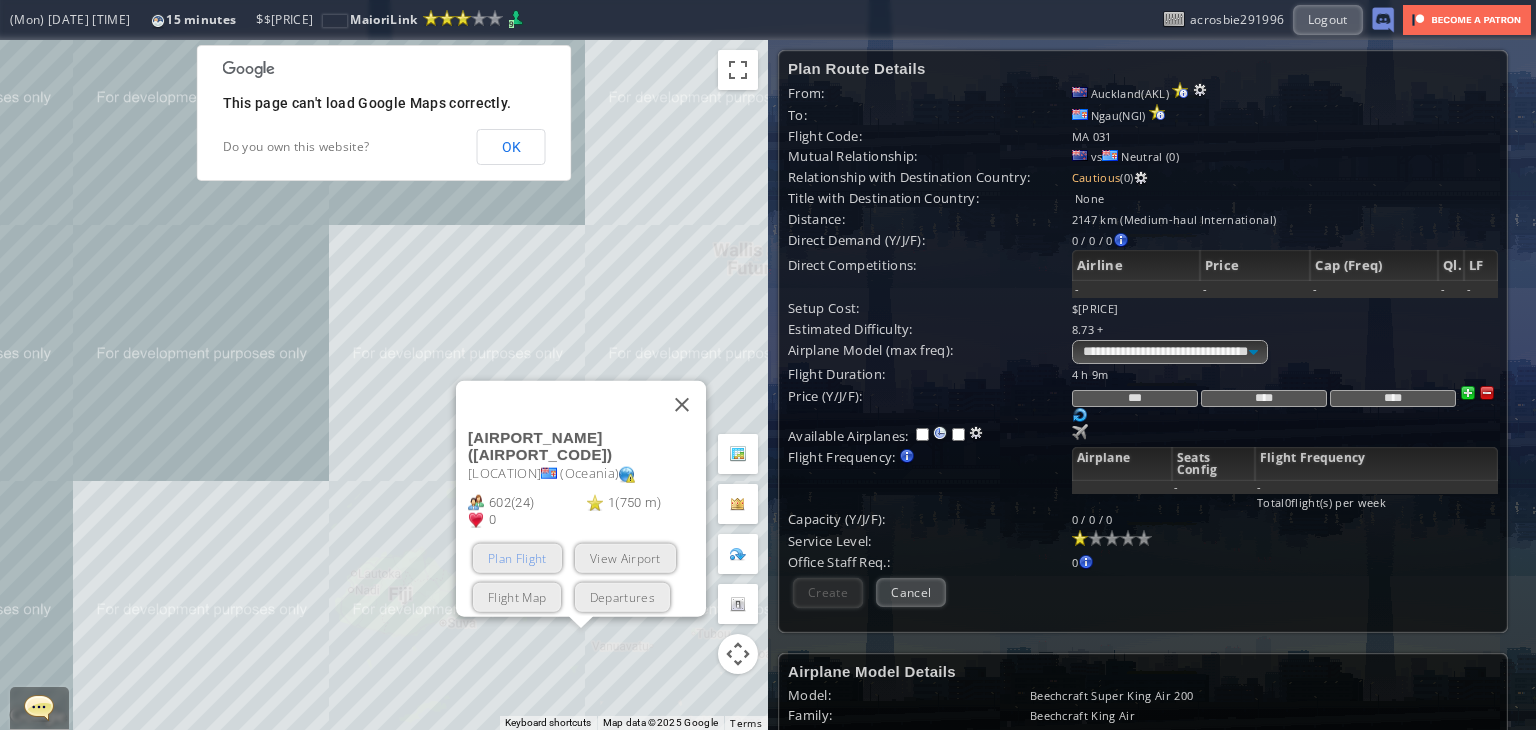 click on "Plan Flight" at bounding box center (517, 558) 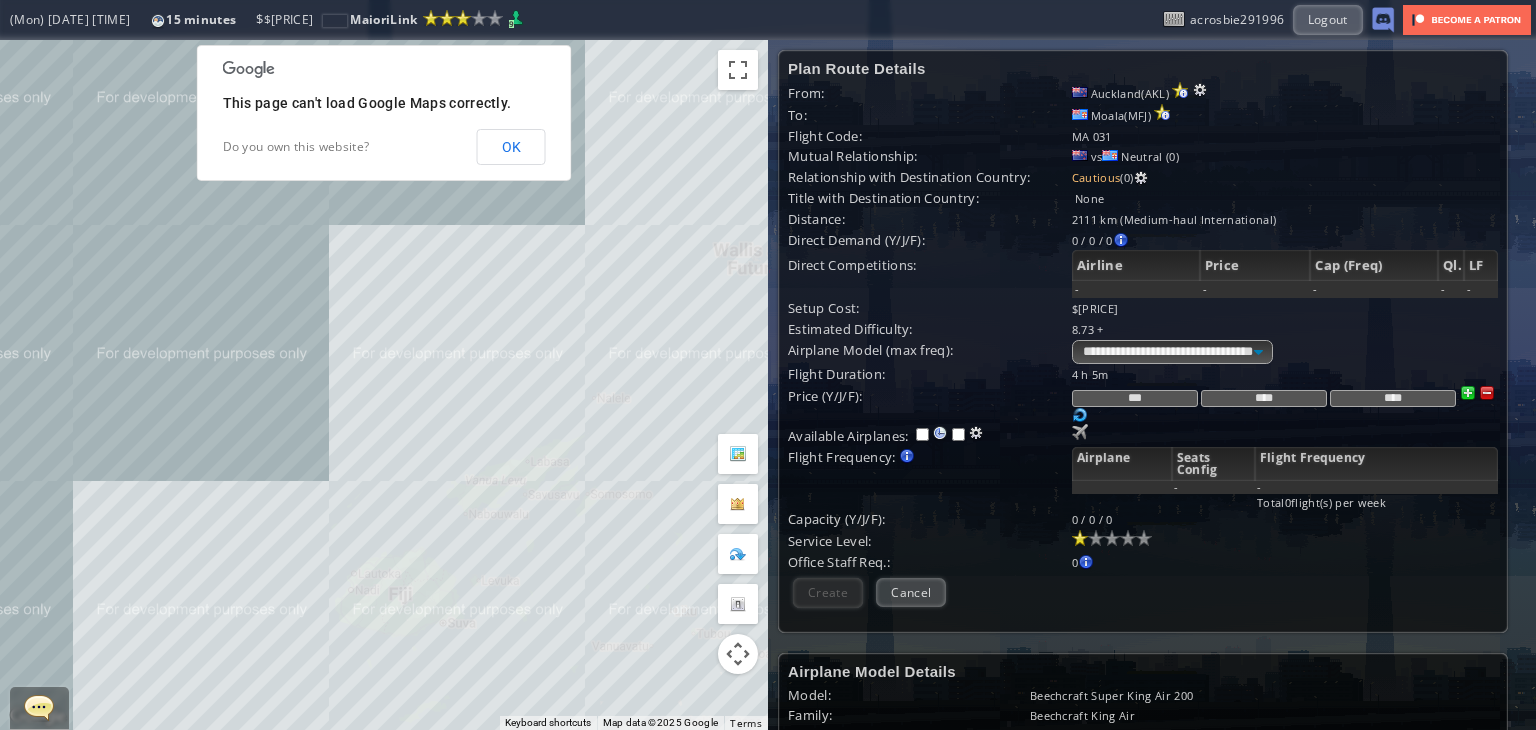 click on "To navigate, press the arrow keys." at bounding box center (384, 385) 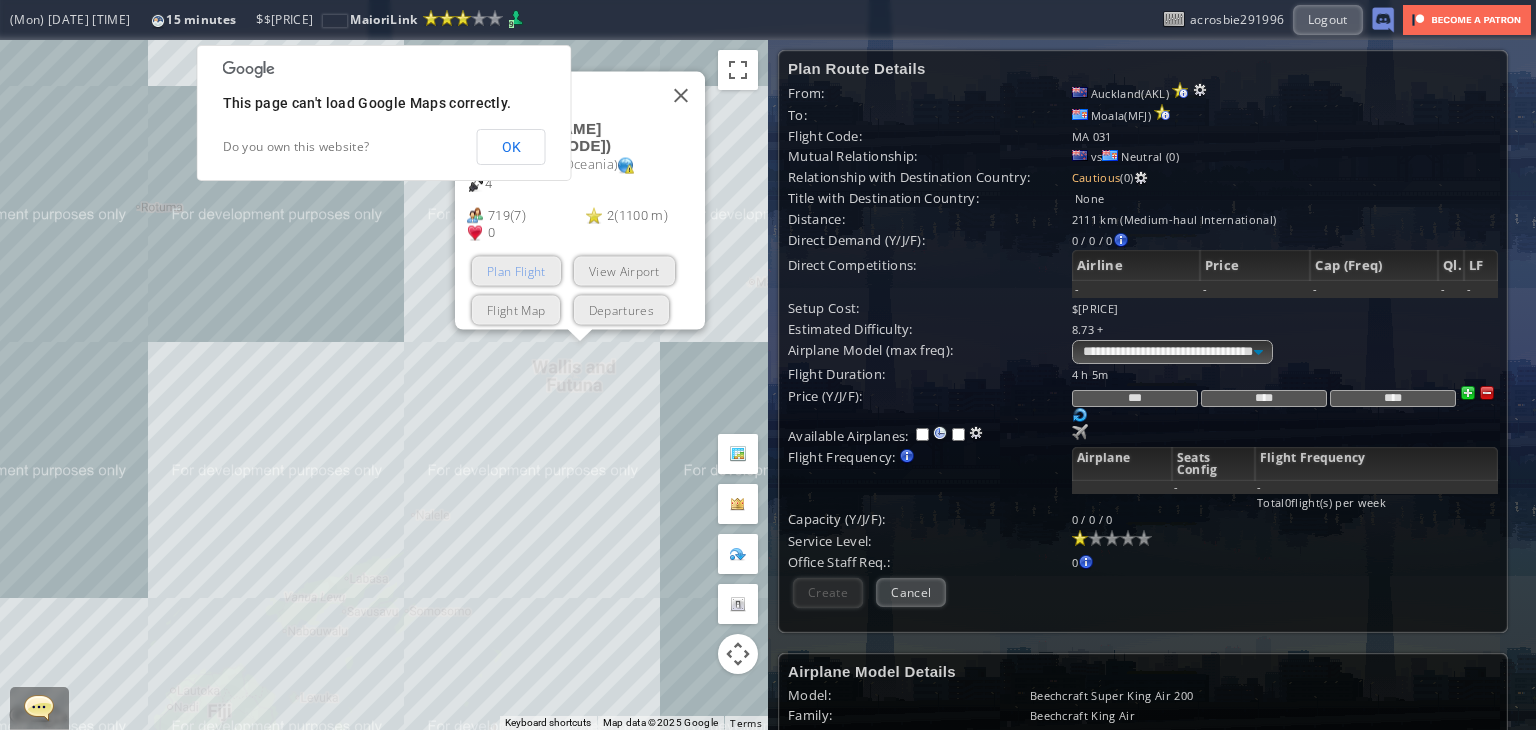 click on "Plan Flight" at bounding box center [516, 271] 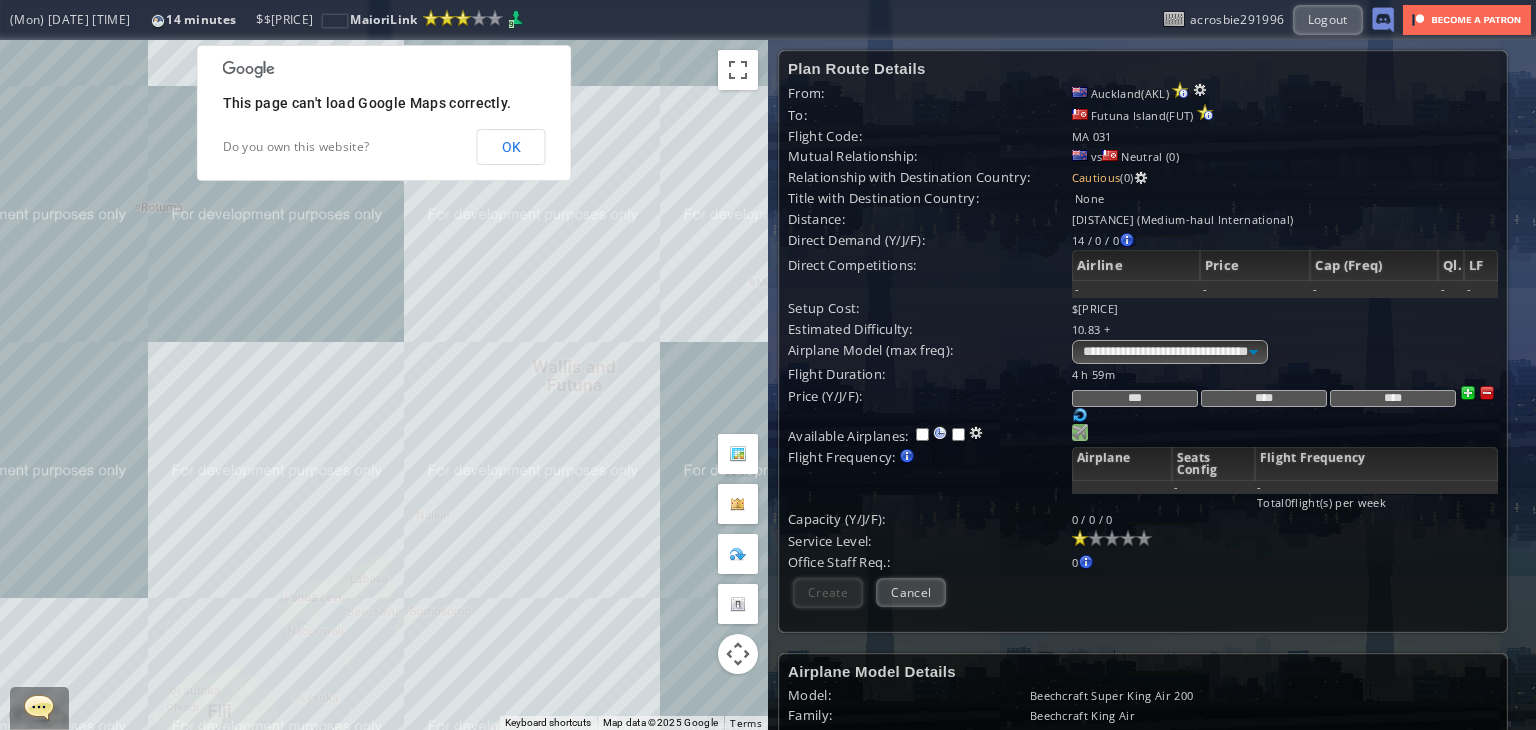 click at bounding box center (1080, 432) 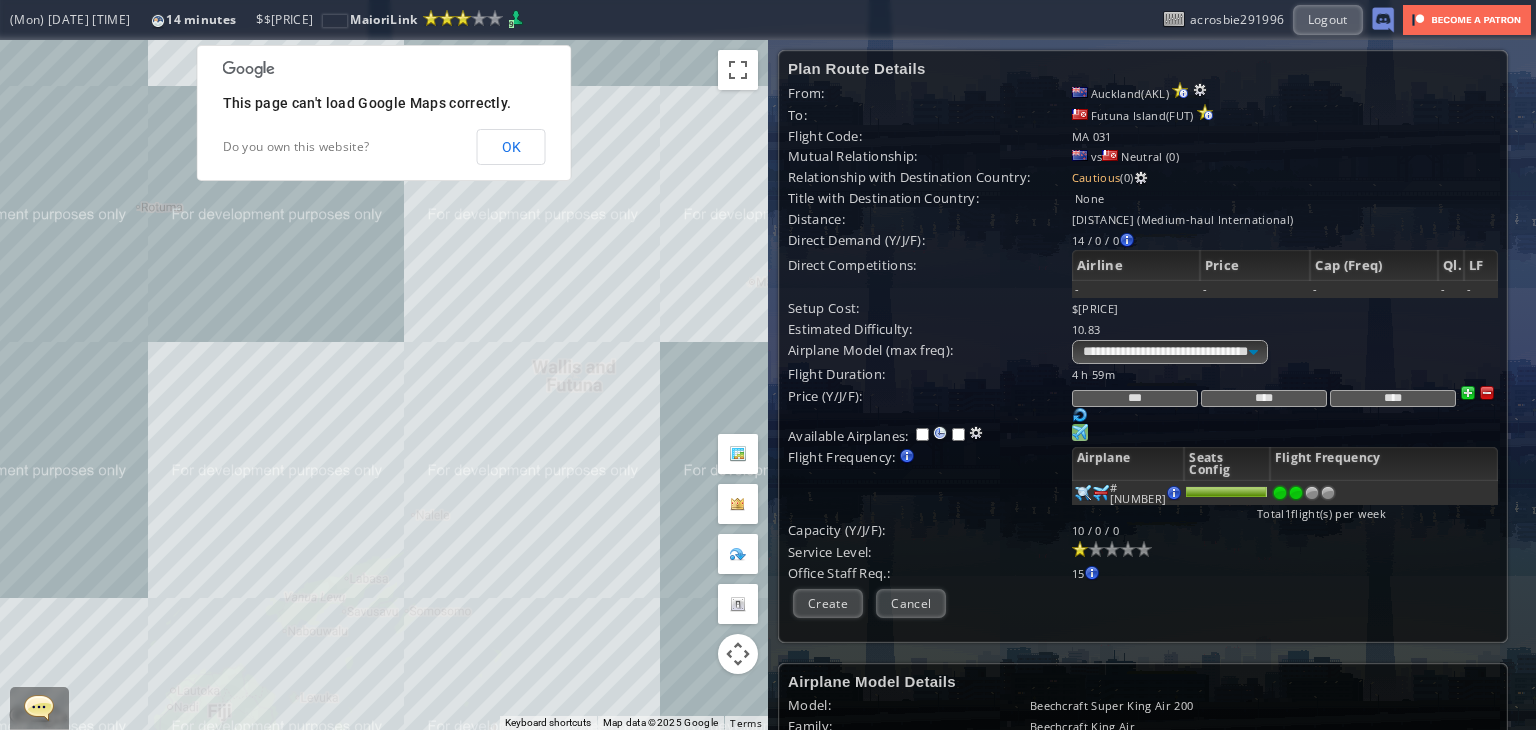 click at bounding box center [1296, 493] 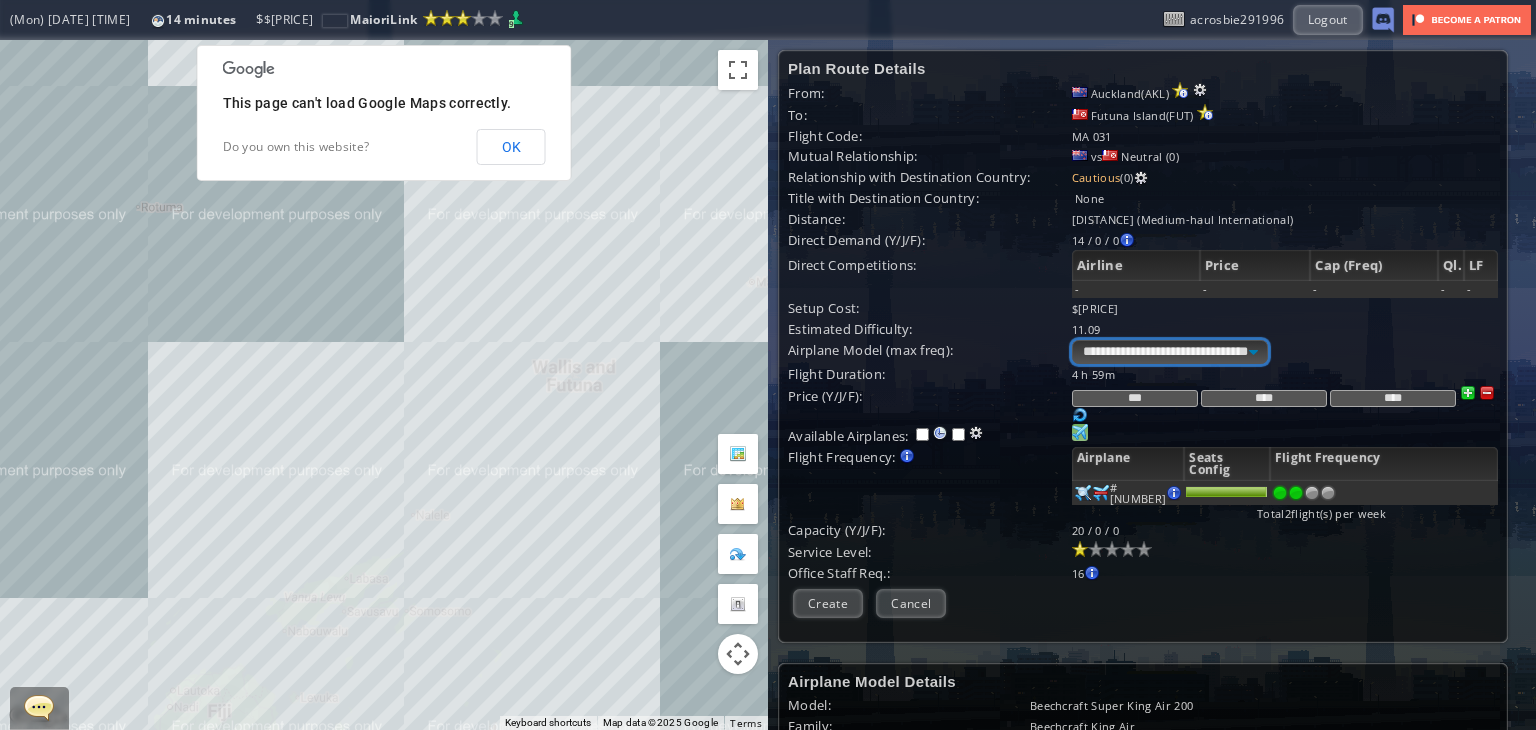 click on "**********" at bounding box center (1170, 352) 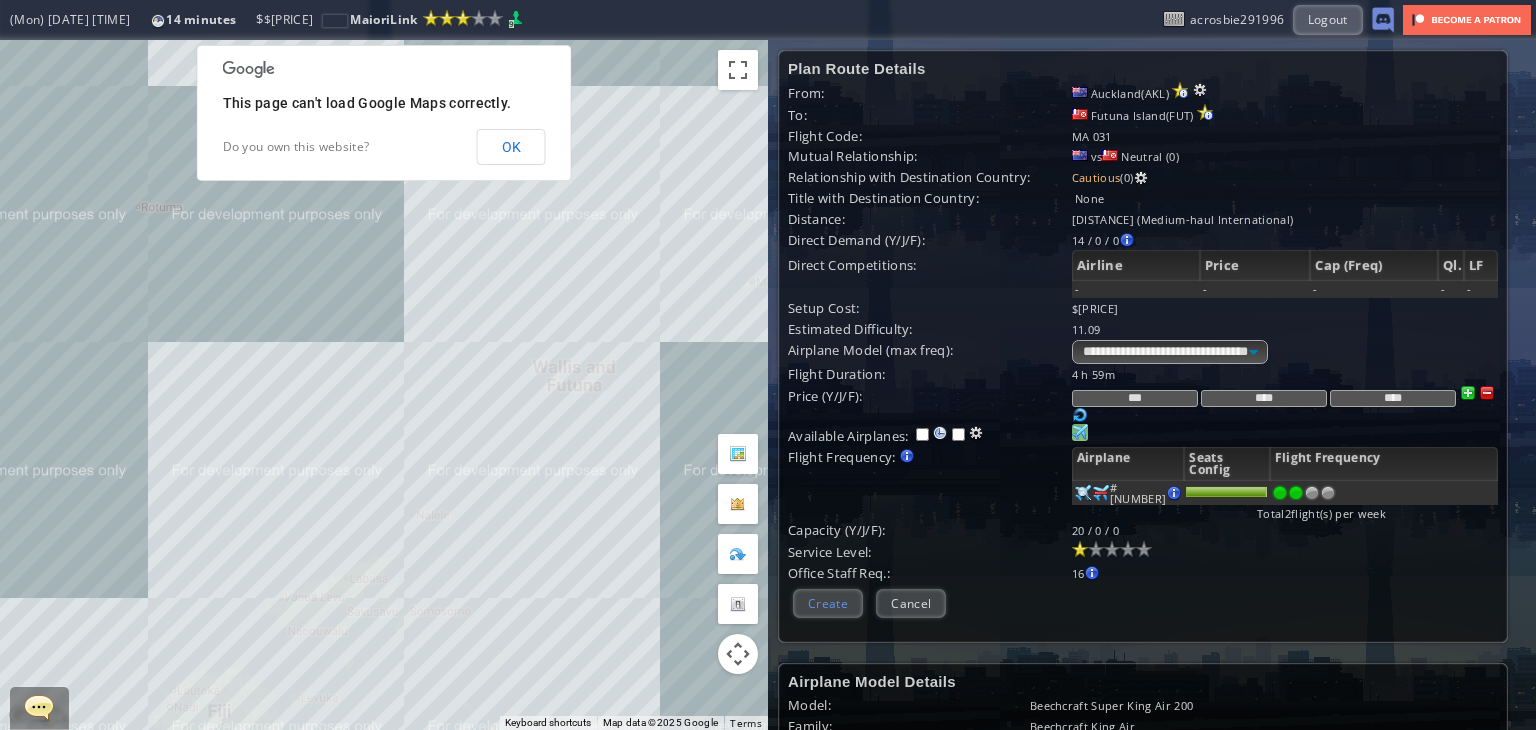 click on "Create" at bounding box center [828, 603] 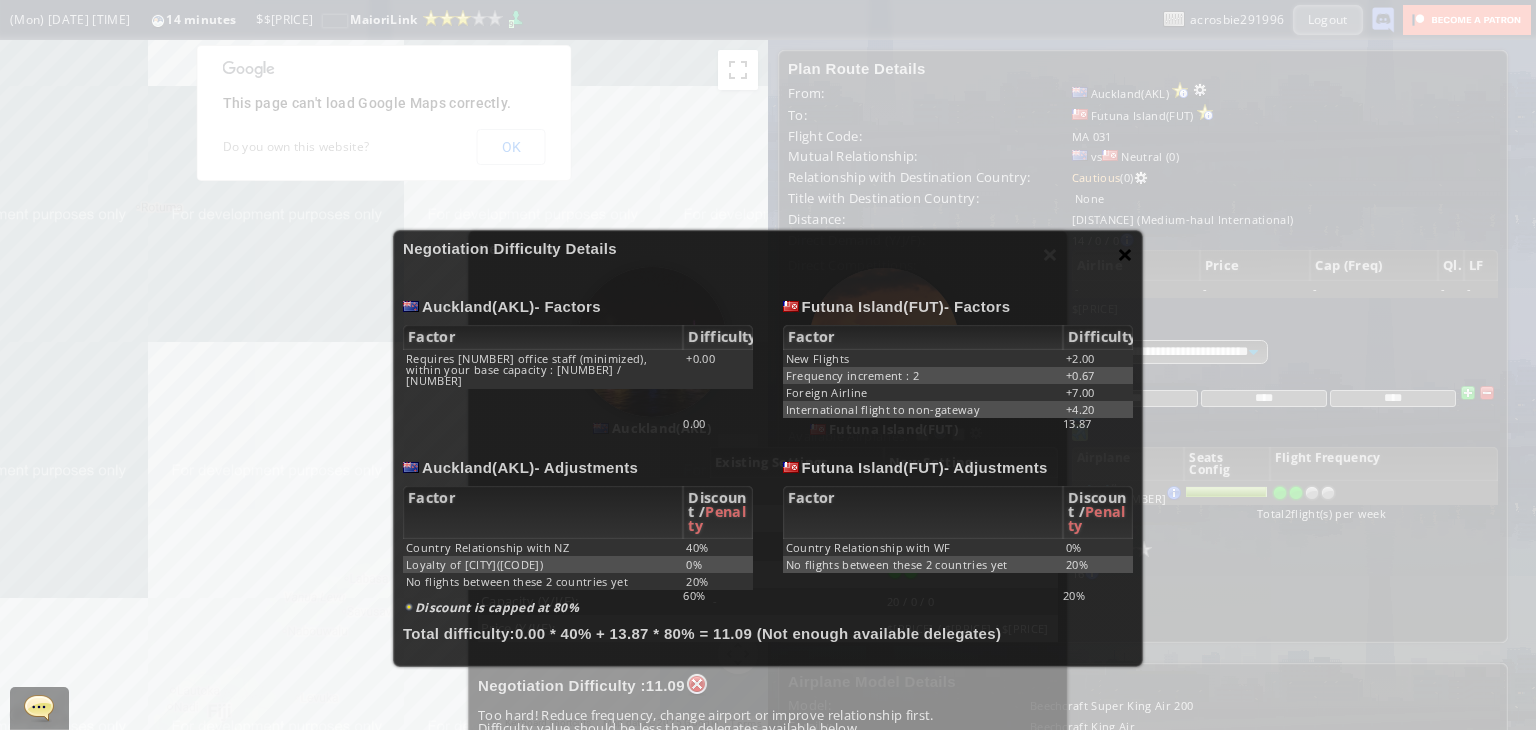 click on "×" at bounding box center [1125, 254] 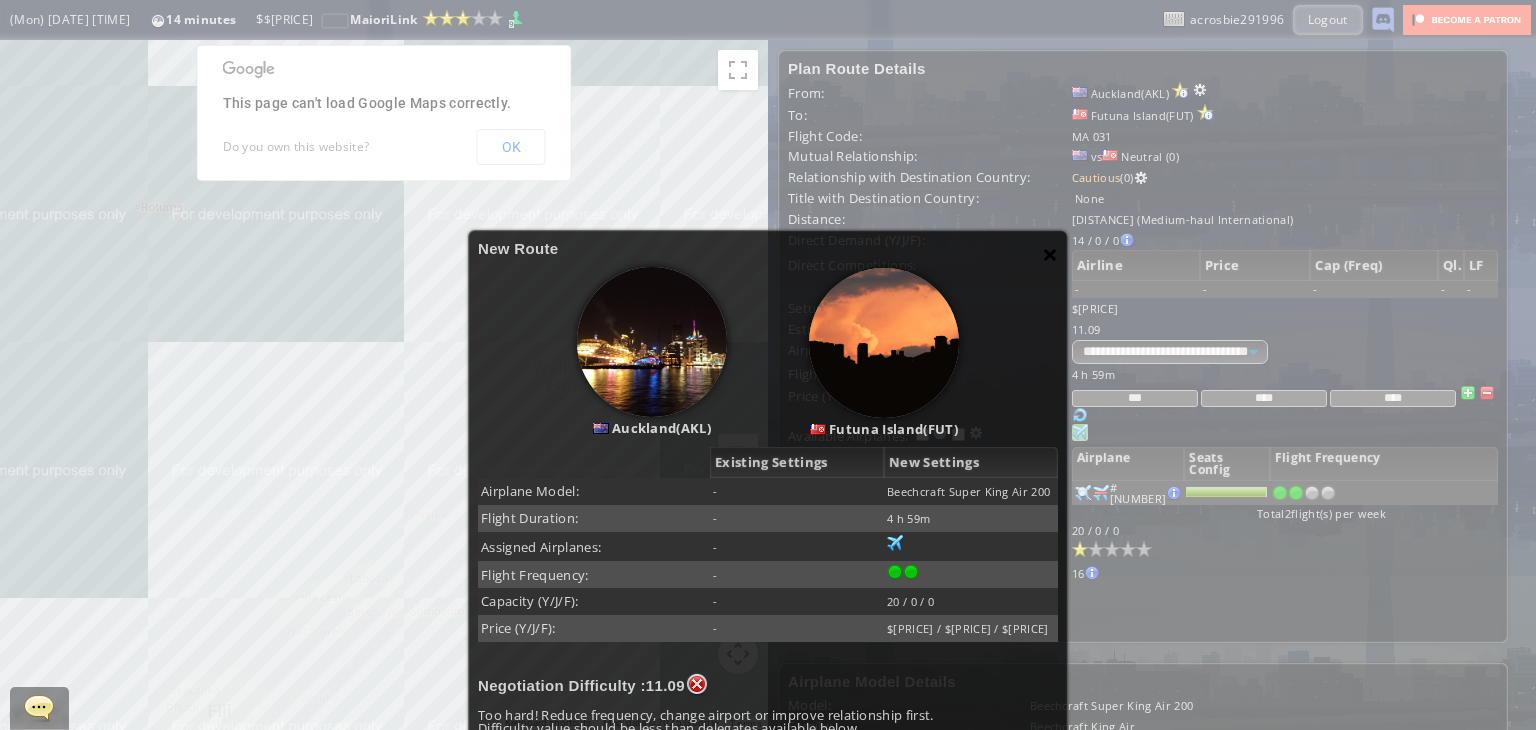click on "×" at bounding box center [1050, 254] 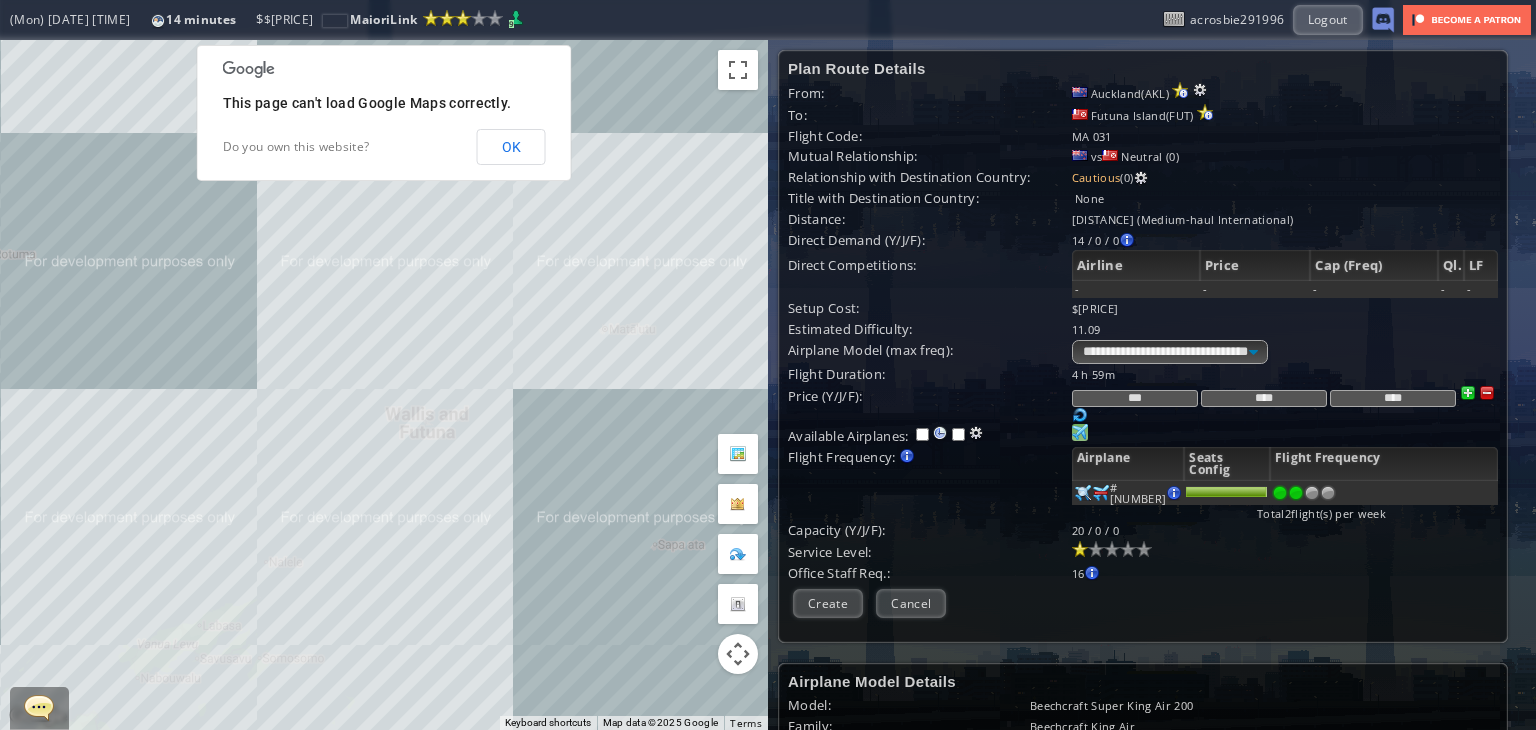 drag, startPoint x: 651, startPoint y: 403, endPoint x: 499, endPoint y: 451, distance: 159.39886 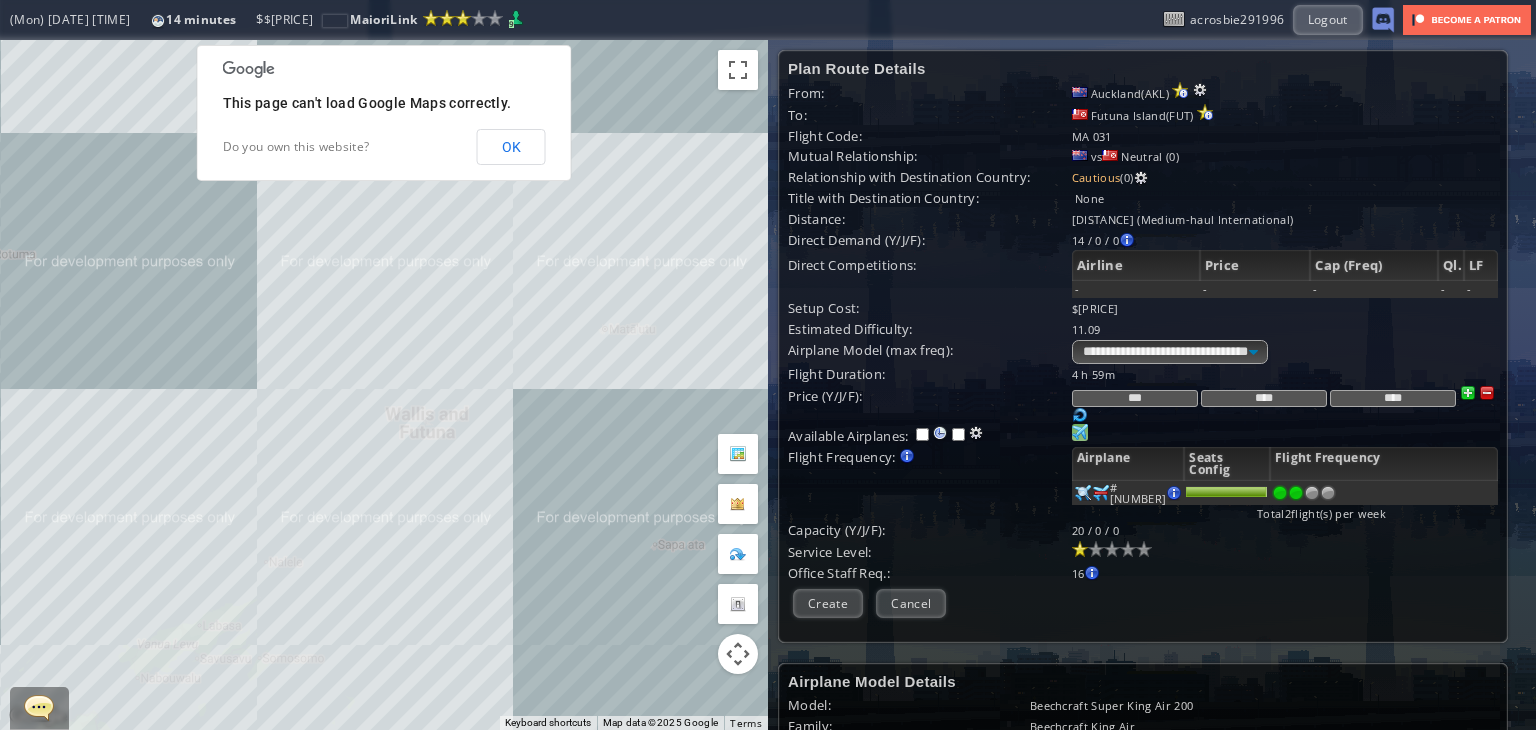 click on "To navigate, press the arrow keys." at bounding box center (384, 385) 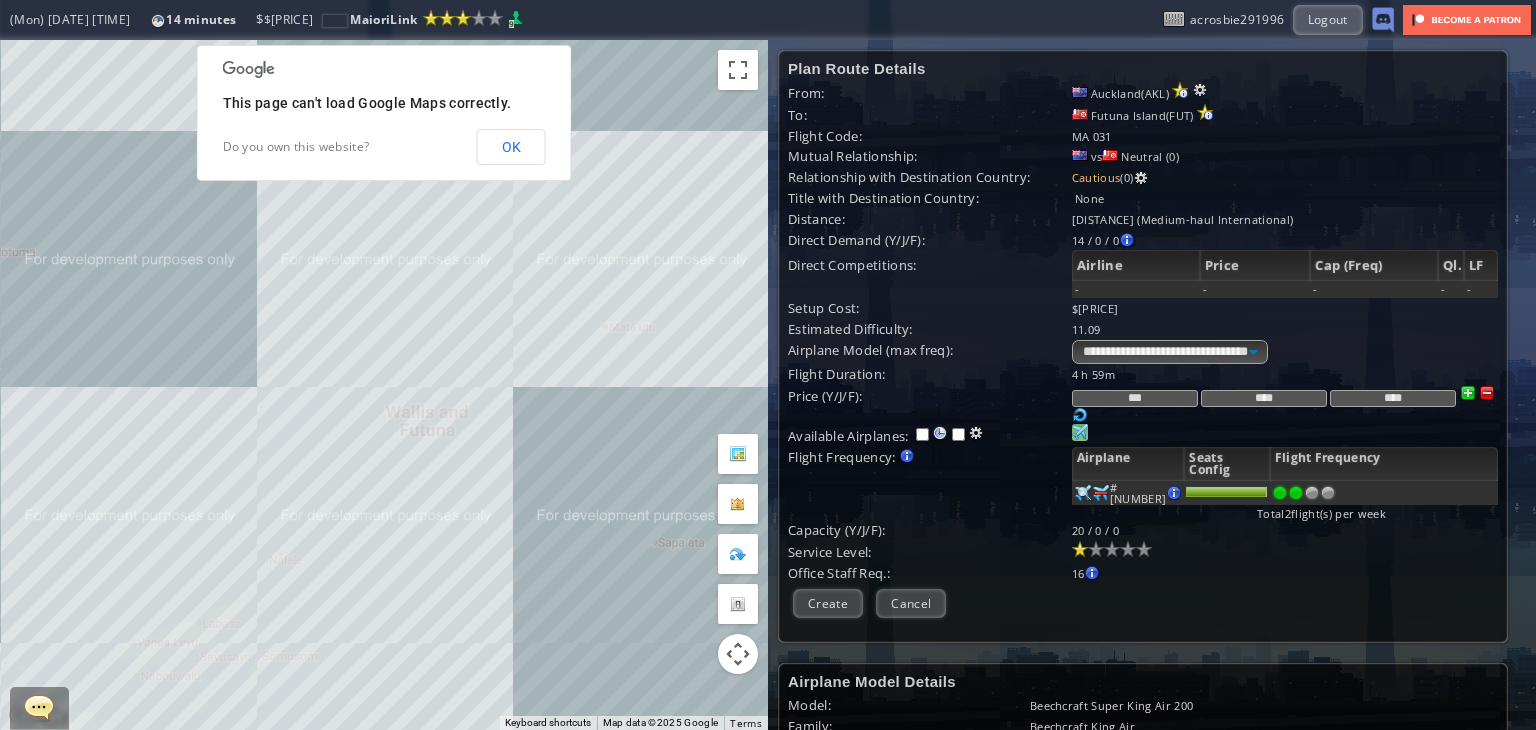 click on "To navigate, press the arrow keys." at bounding box center [384, 385] 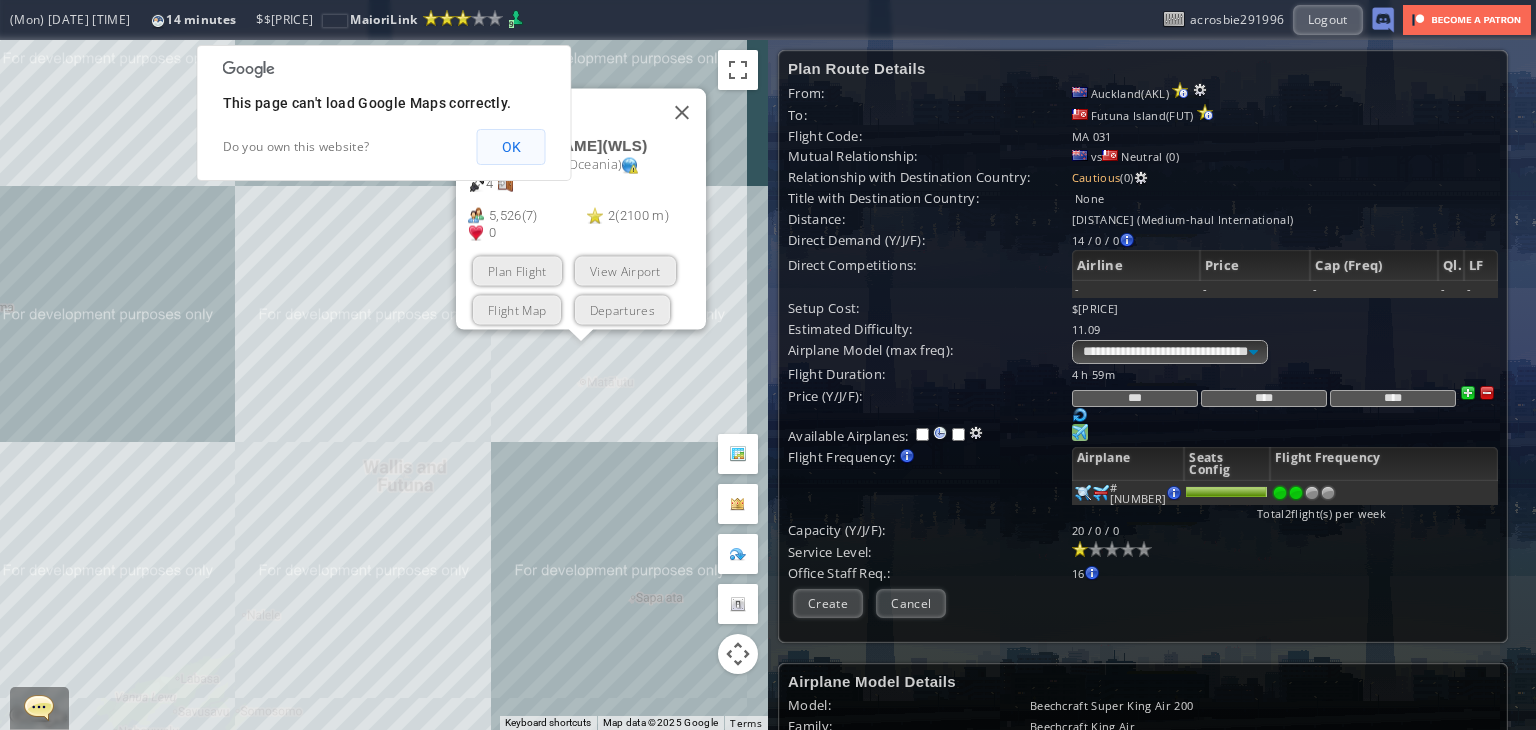 click on "OK" at bounding box center [511, 147] 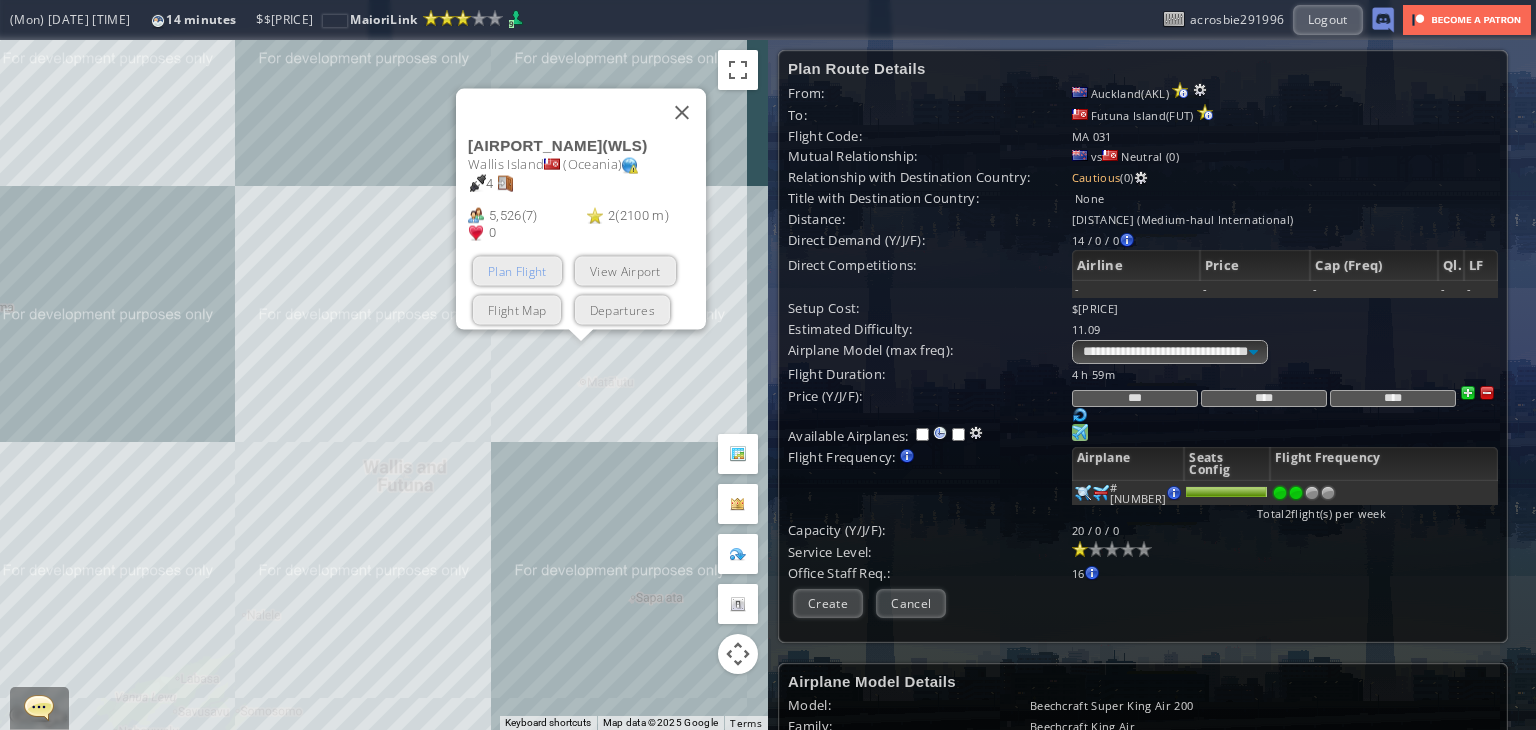 click on "Plan Flight" at bounding box center (517, 271) 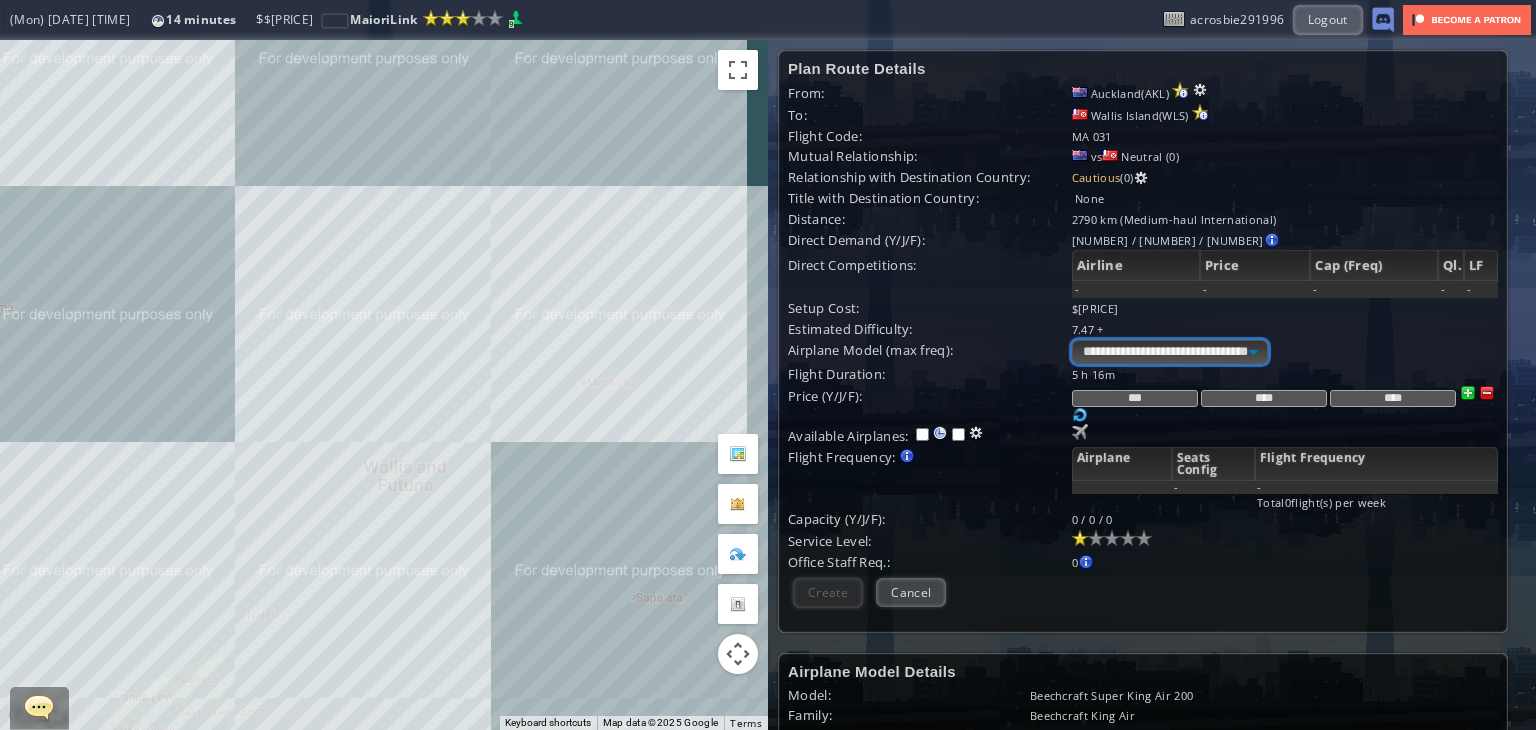 click on "**********" at bounding box center (1170, 352) 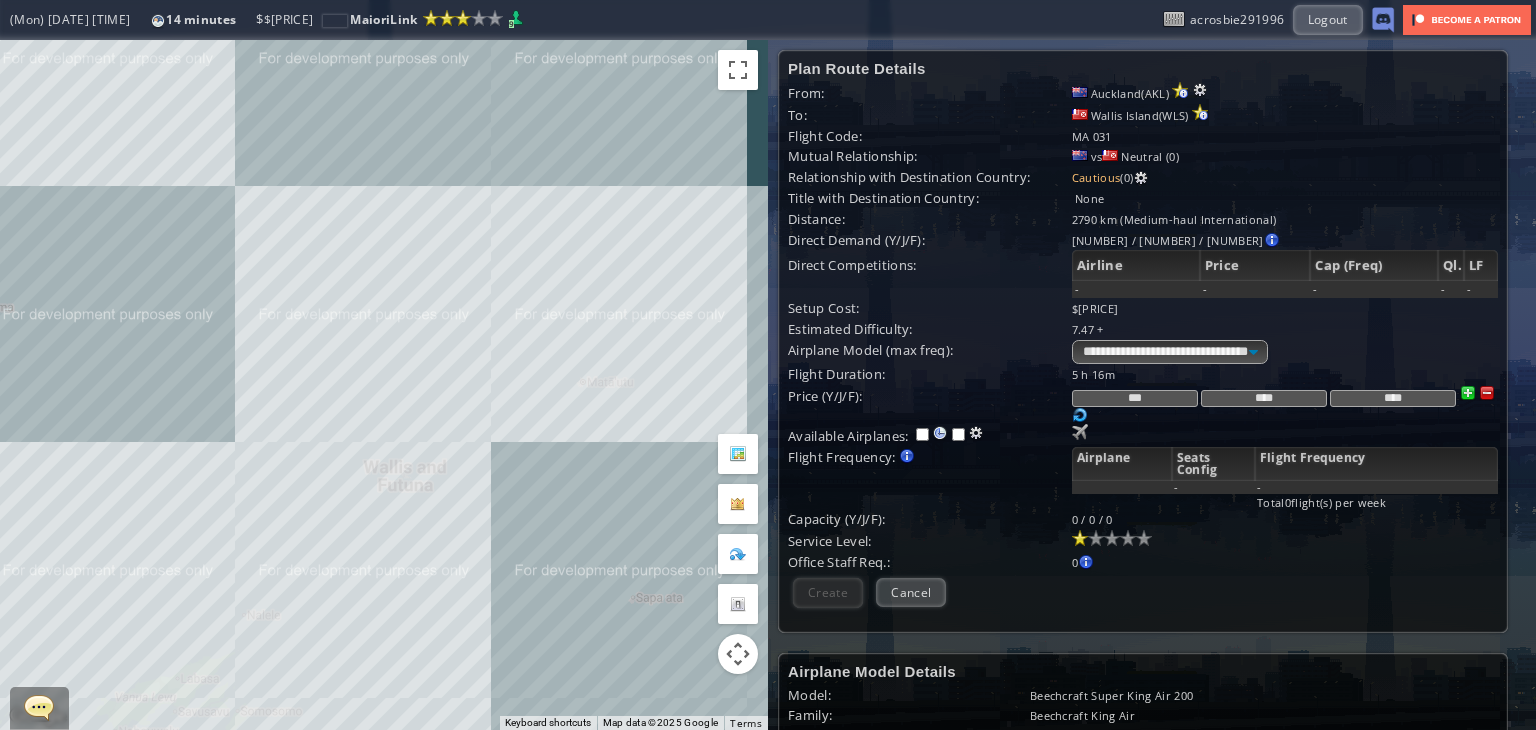 click on "To navigate, press the arrow keys." at bounding box center [384, 385] 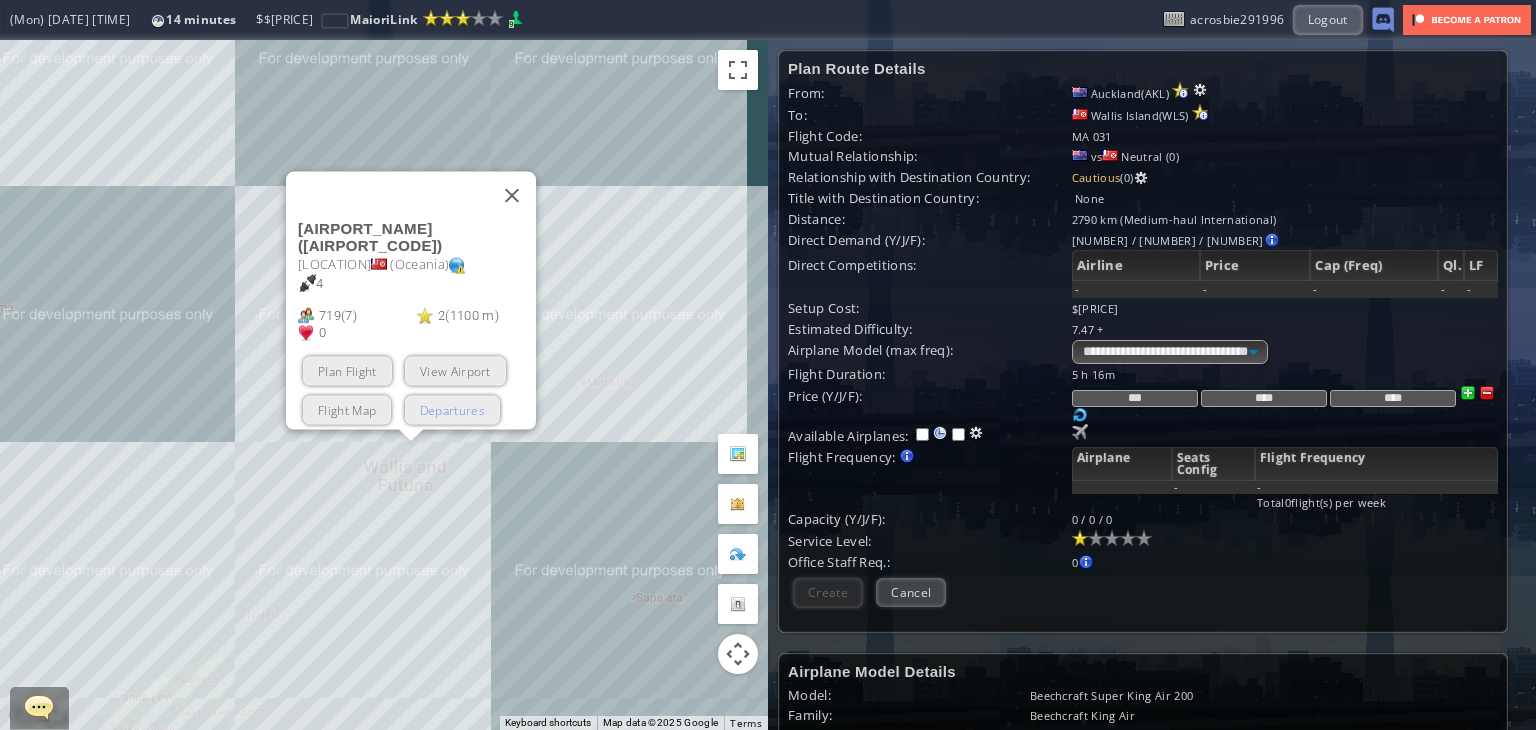 click on "Departures" at bounding box center (452, 410) 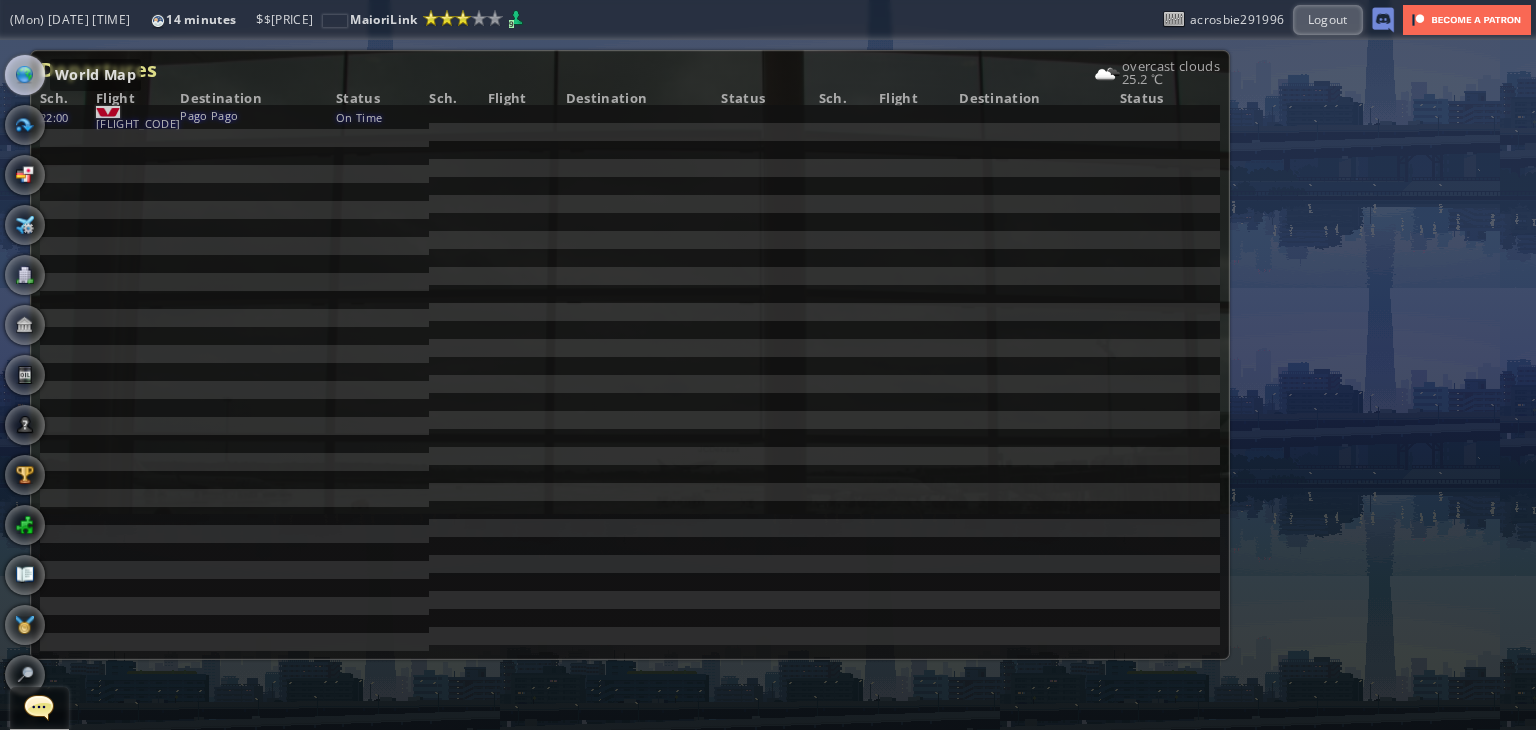 click at bounding box center [25, 75] 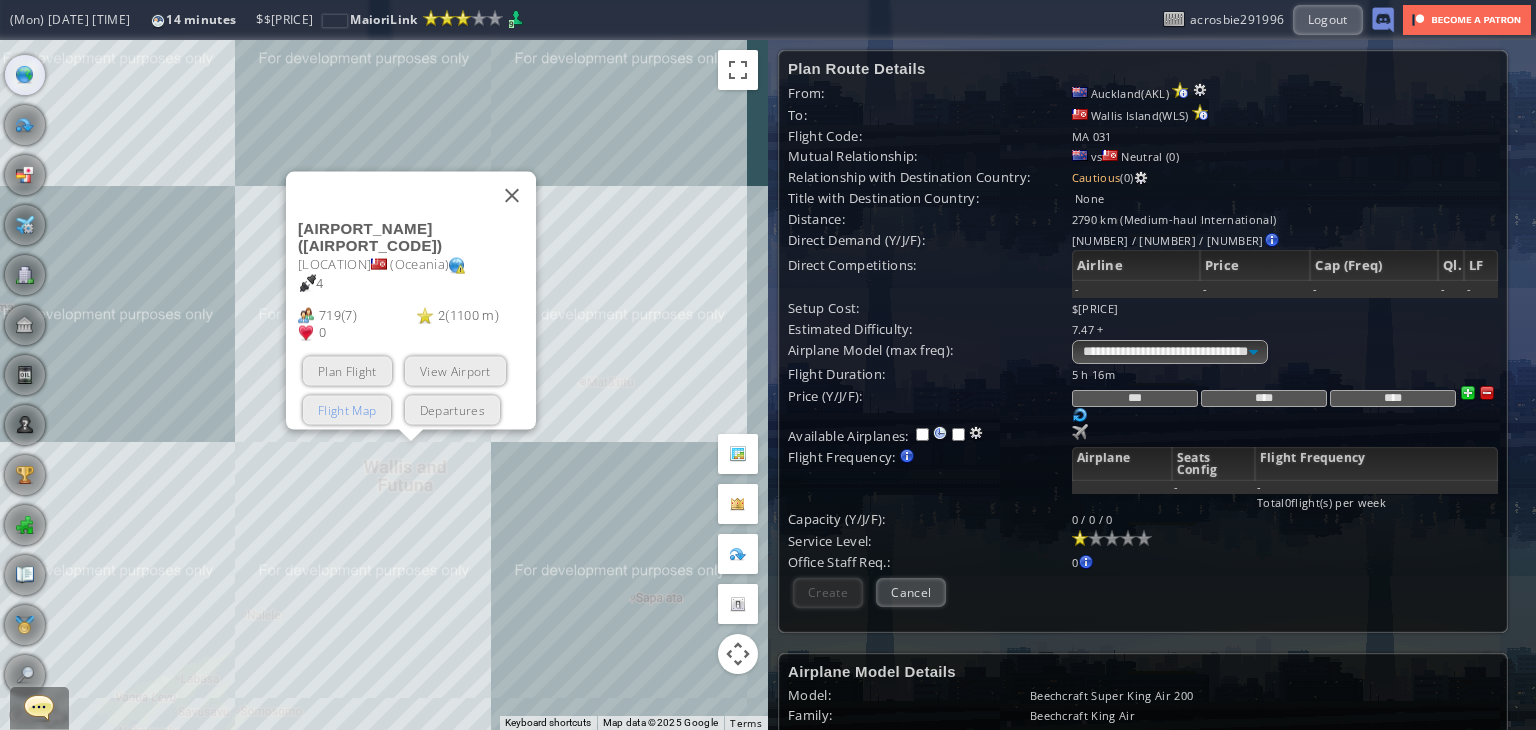 click on "Flight Map" at bounding box center [347, 410] 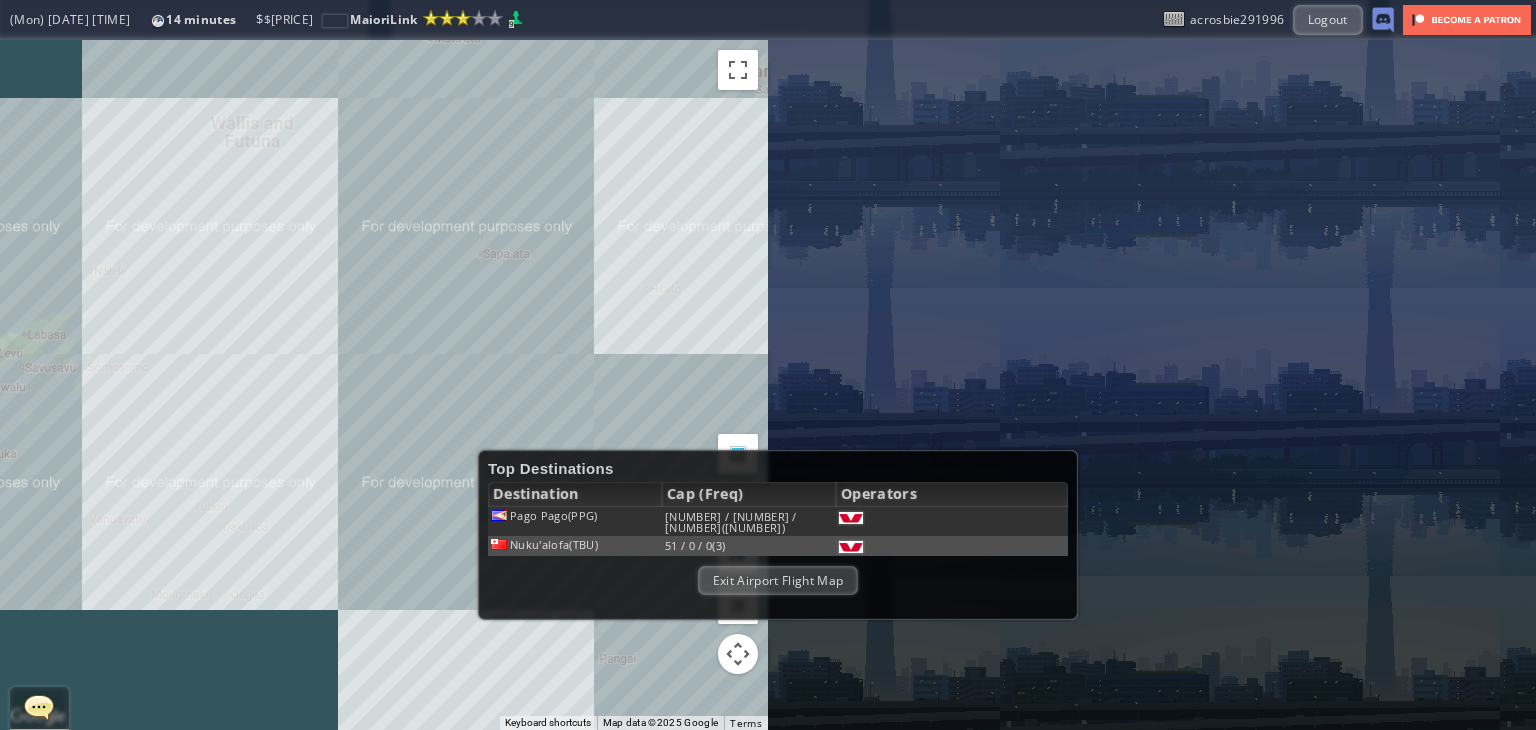 drag, startPoint x: 390, startPoint y: 577, endPoint x: 230, endPoint y: 225, distance: 386.65747 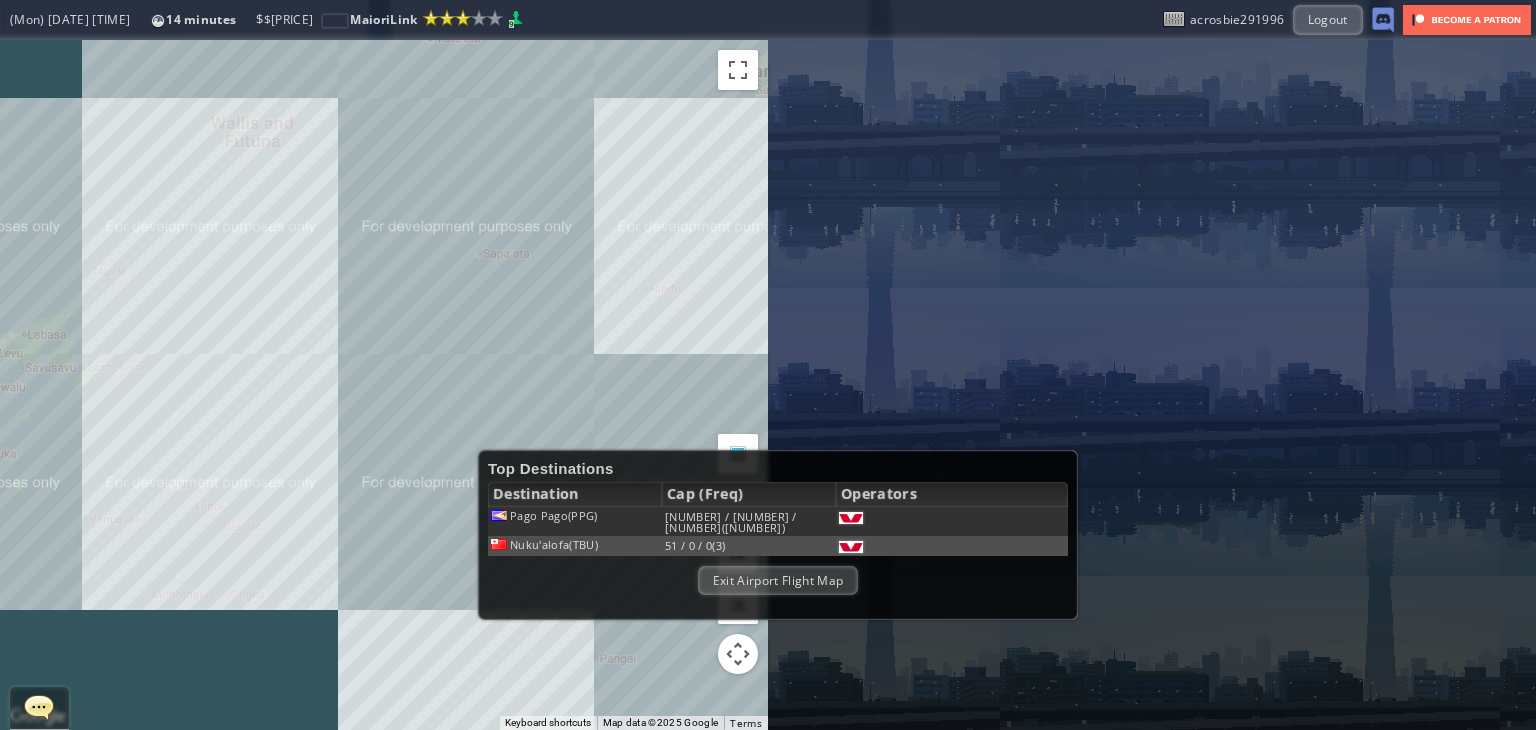 click on "To navigate, press the arrow keys." at bounding box center (384, 385) 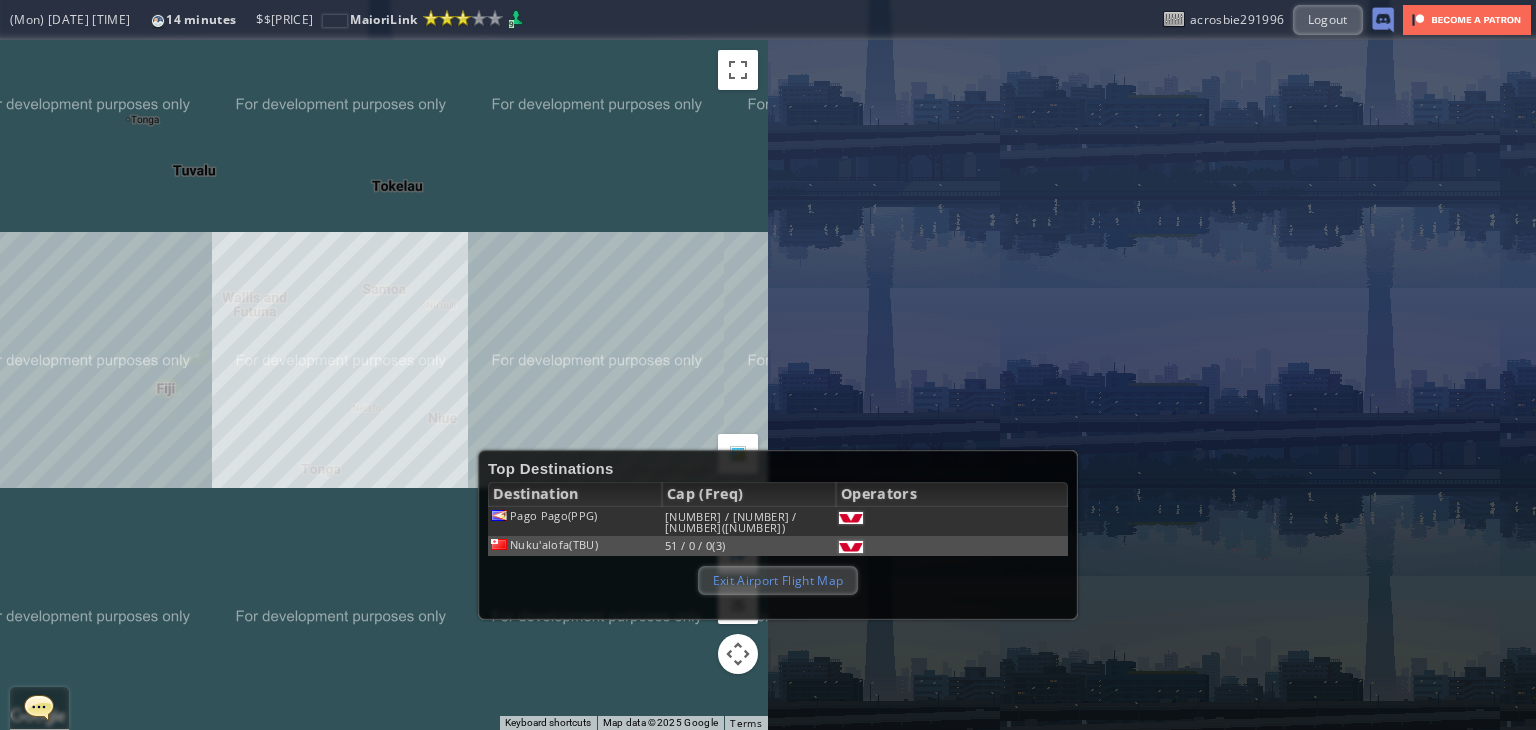 click on "Exit Airport Flight Map" at bounding box center (778, 580) 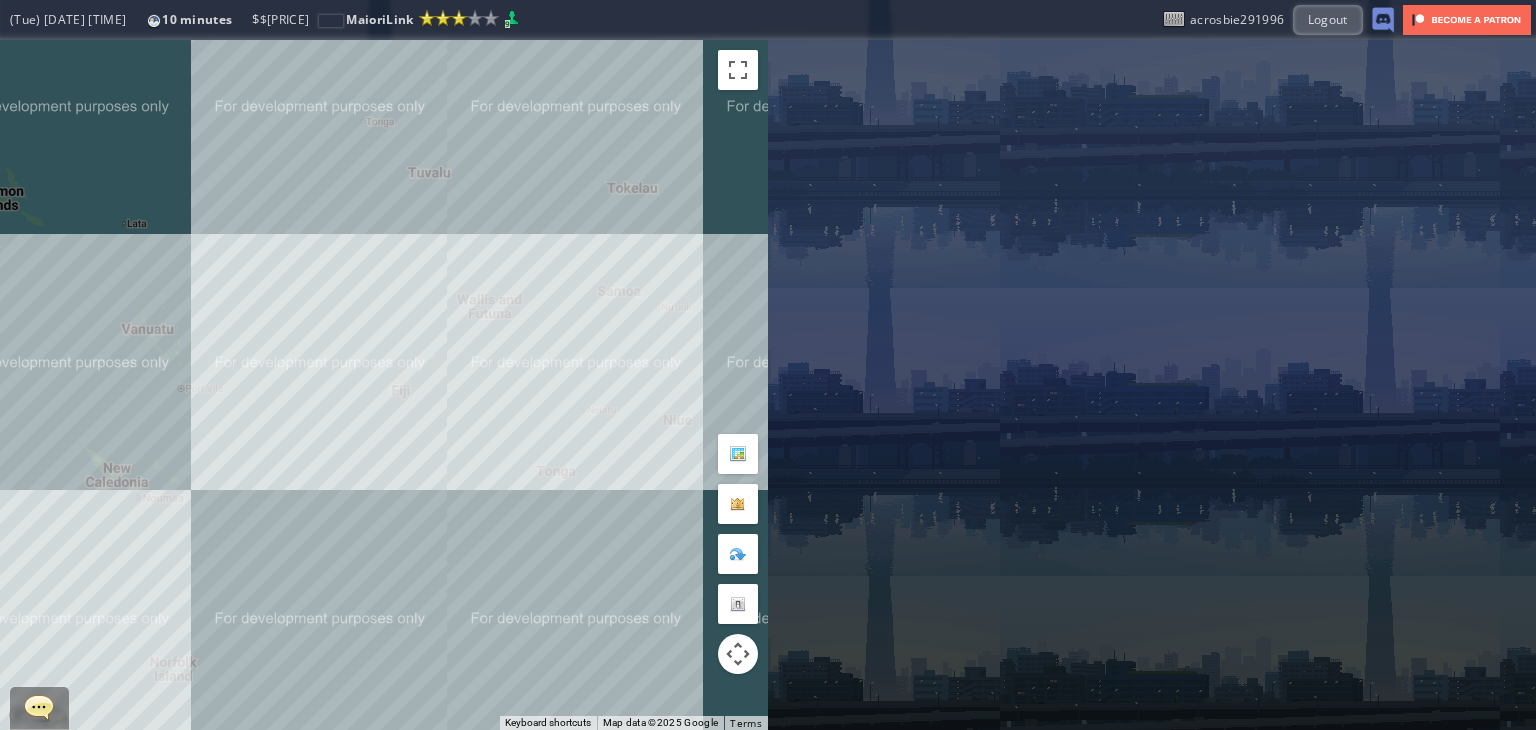 drag, startPoint x: 386, startPoint y: 557, endPoint x: 629, endPoint y: 553, distance: 243.03291 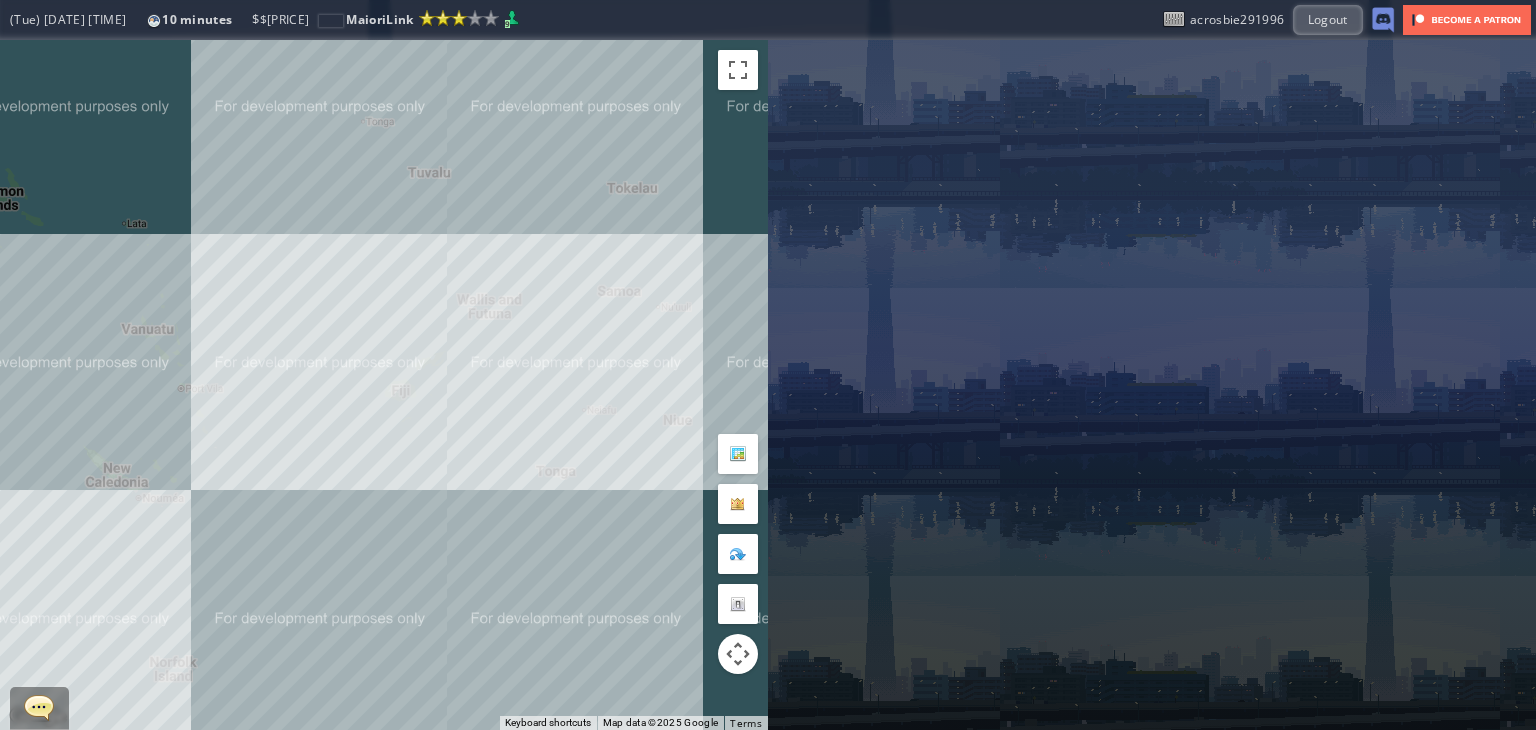 click on "To navigate, press the arrow keys." at bounding box center (384, 385) 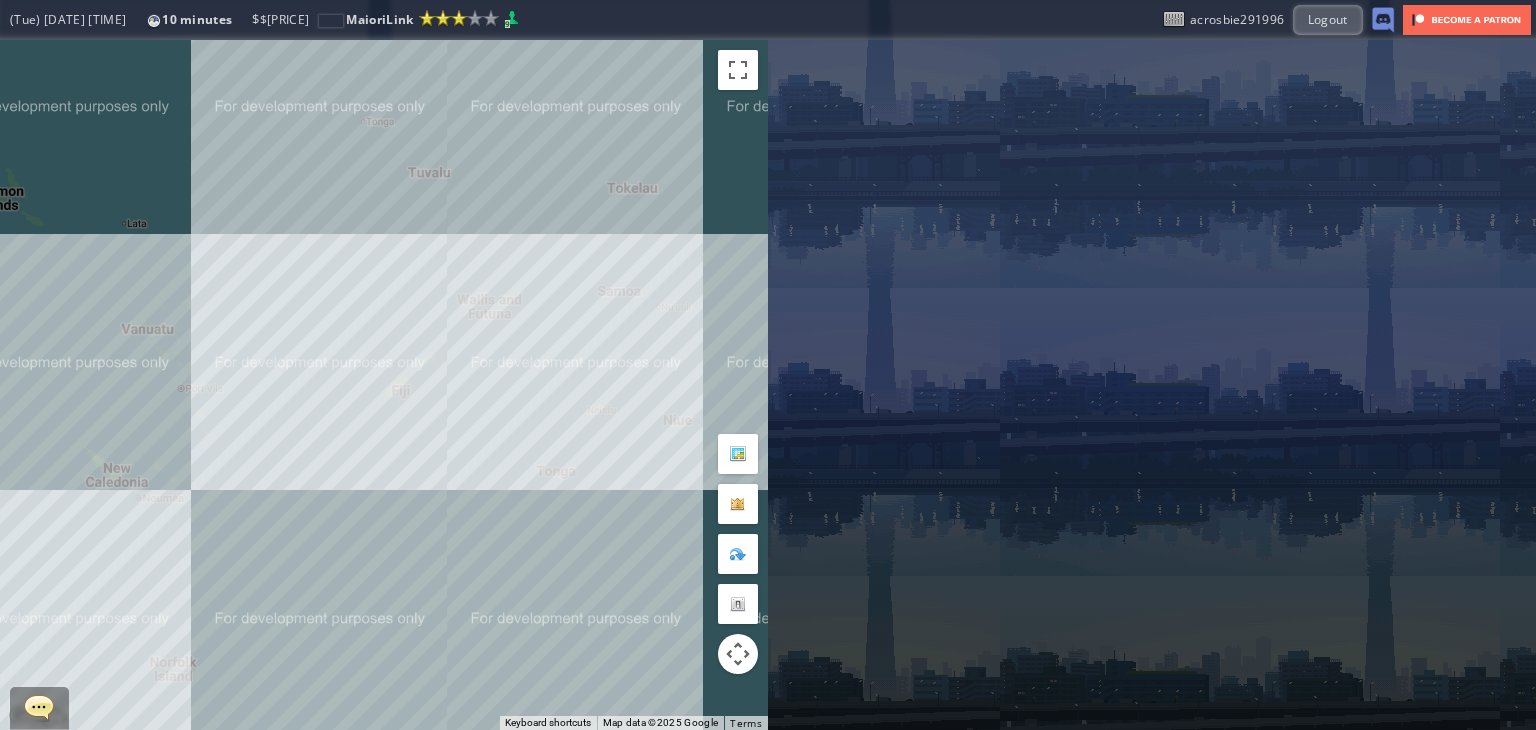 click on "To navigate, press the arrow keys." at bounding box center [384, 385] 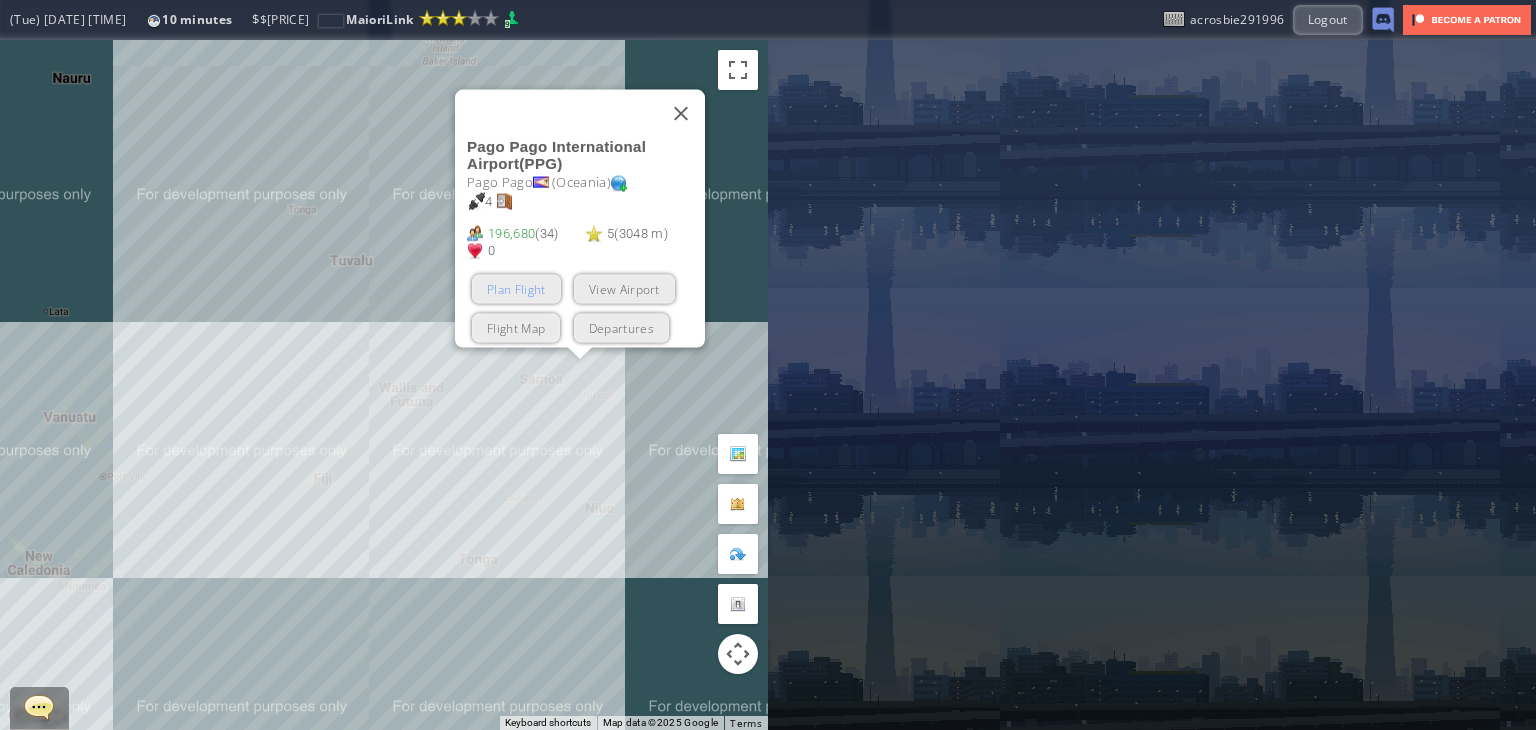 click on "Plan Flight" at bounding box center [516, 289] 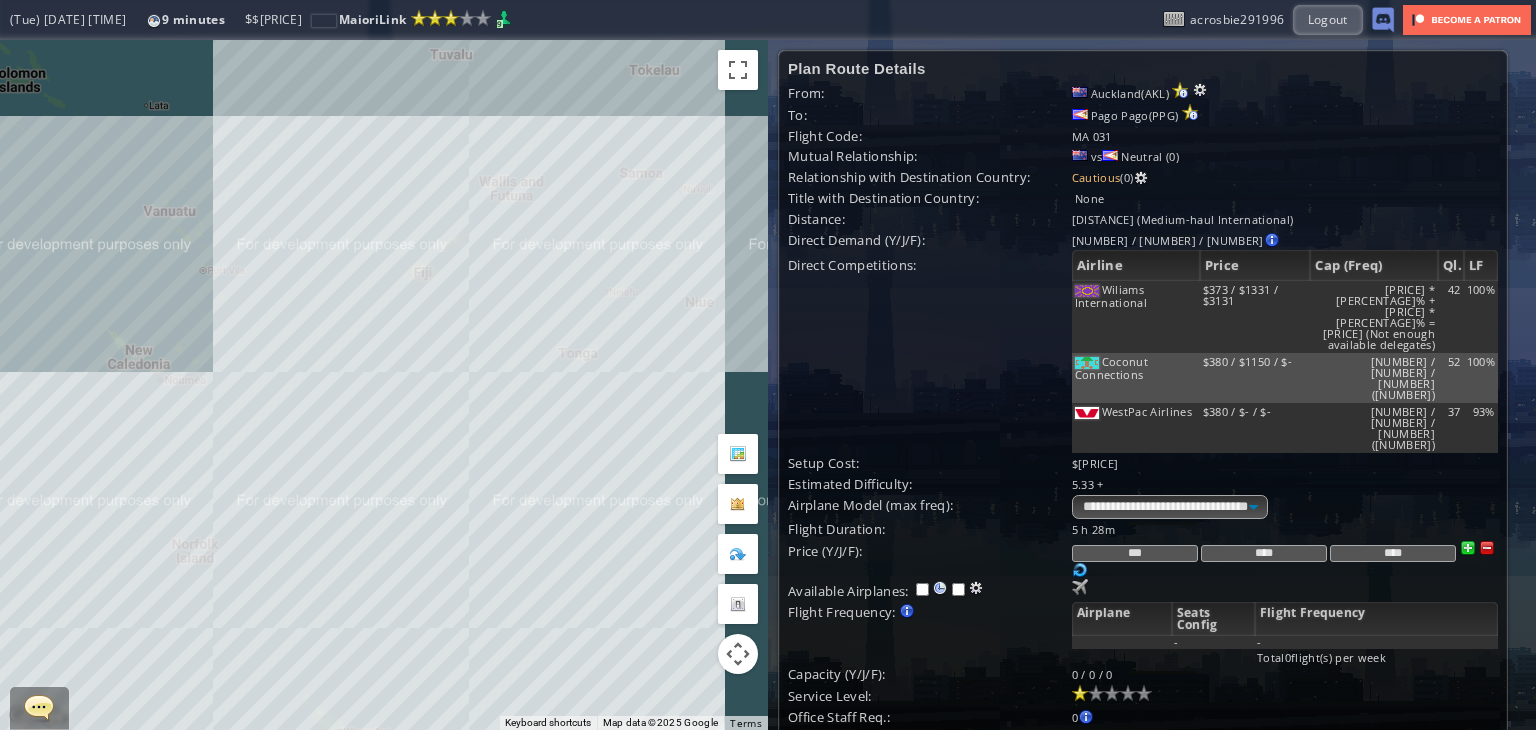 drag, startPoint x: 159, startPoint y: 522, endPoint x: 262, endPoint y: 313, distance: 233.00215 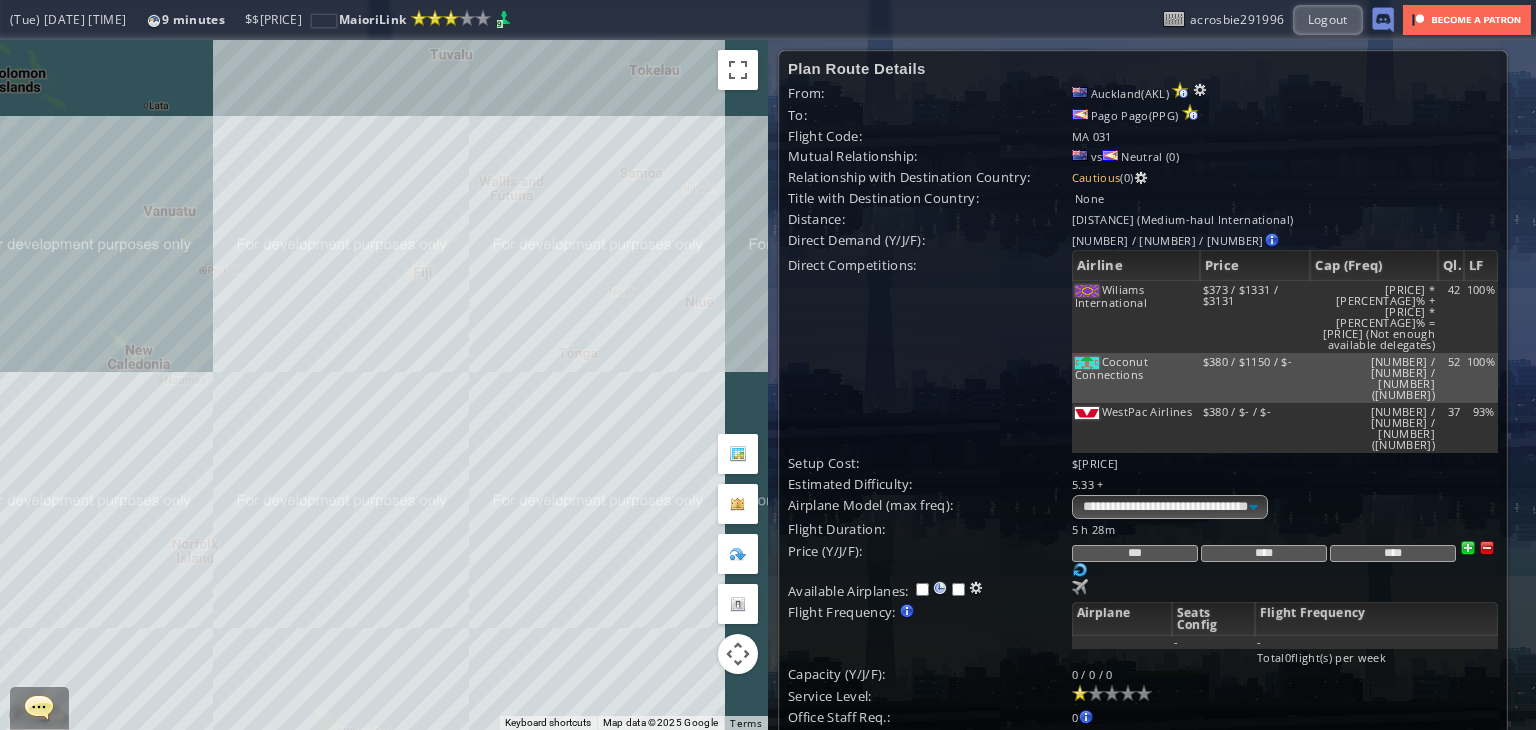 click on "To navigate, press the arrow keys." at bounding box center (384, 385) 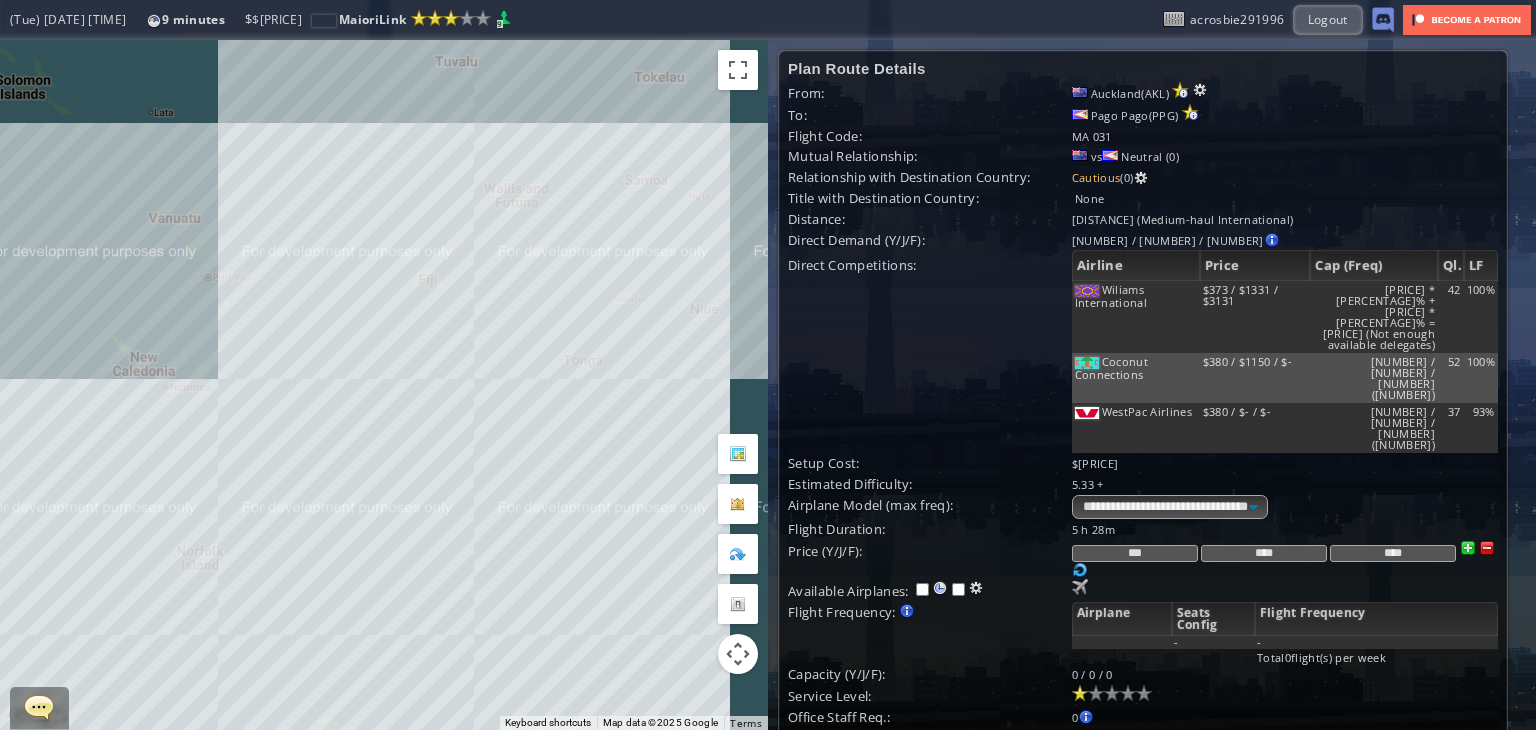 click on "To navigate, press the arrow keys." at bounding box center [384, 385] 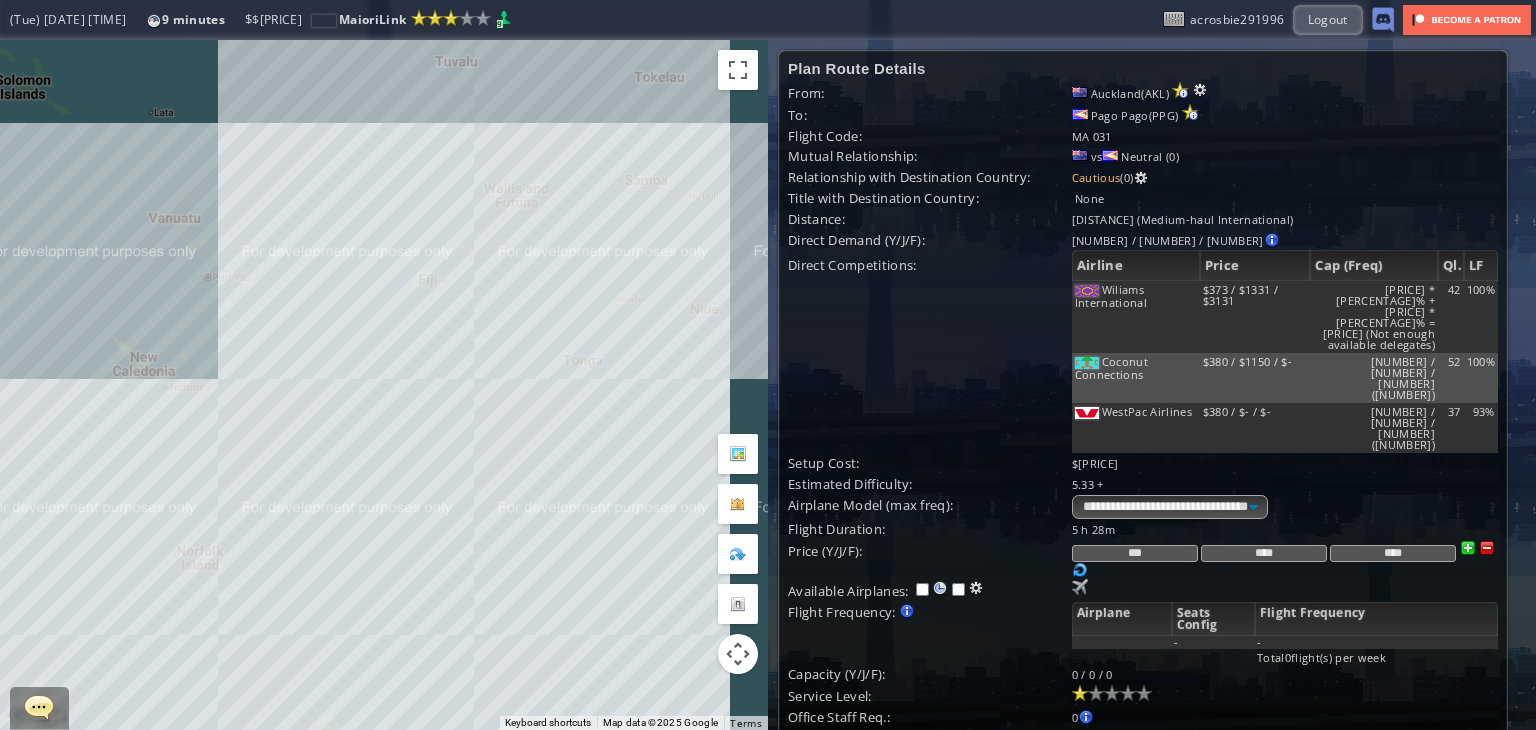 click on "To navigate, press the arrow keys." at bounding box center [384, 385] 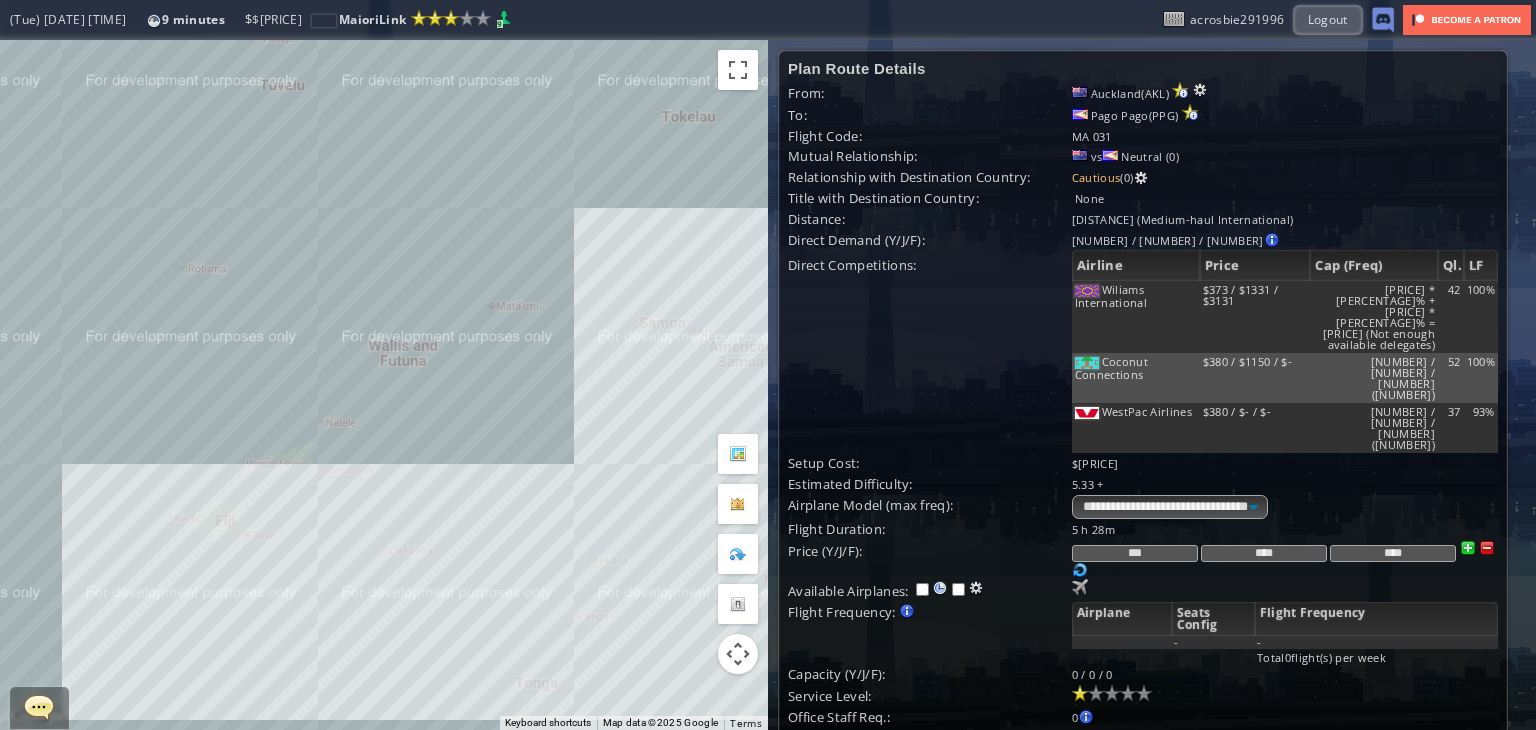 drag, startPoint x: 448, startPoint y: 341, endPoint x: 263, endPoint y: 535, distance: 268.06903 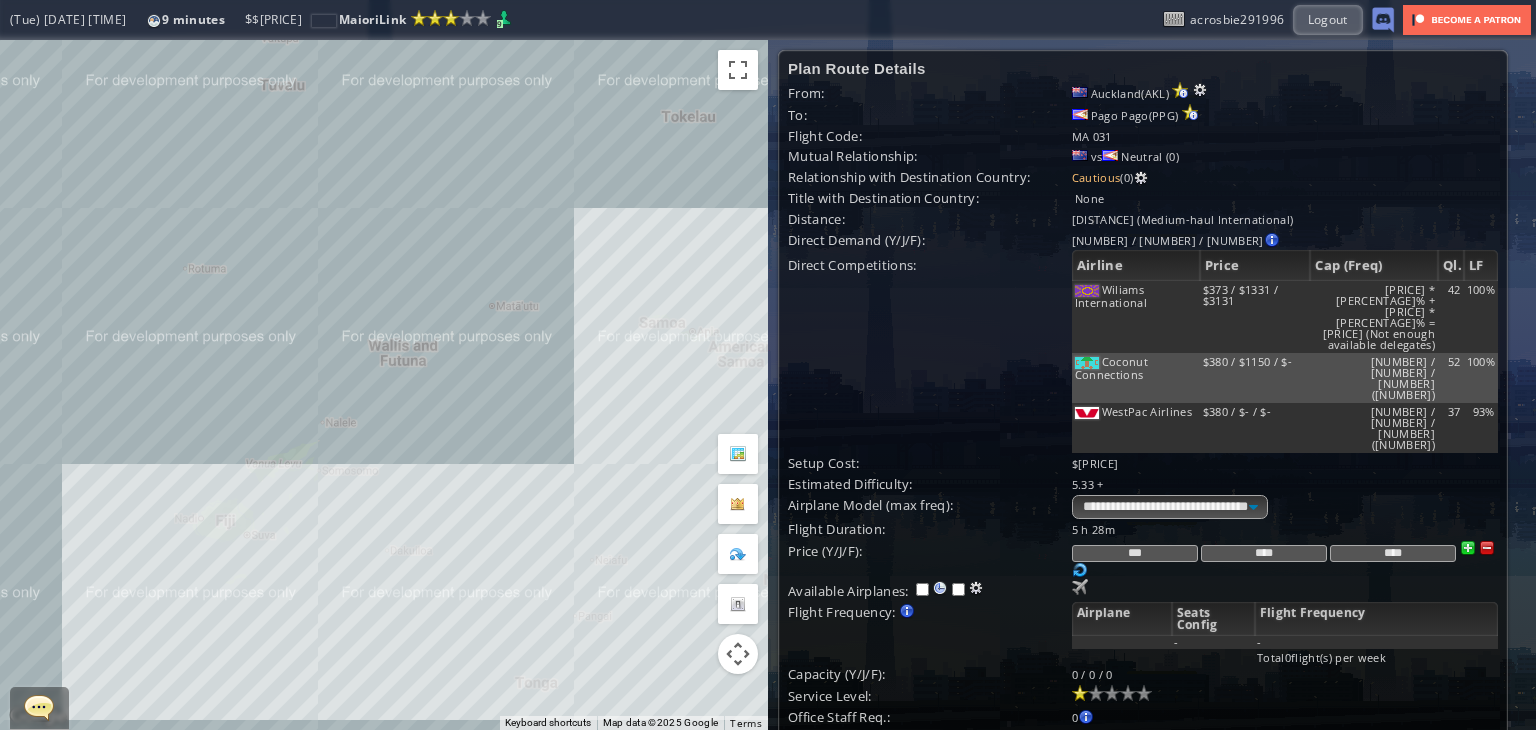 click on "To navigate, press the arrow keys." at bounding box center (384, 385) 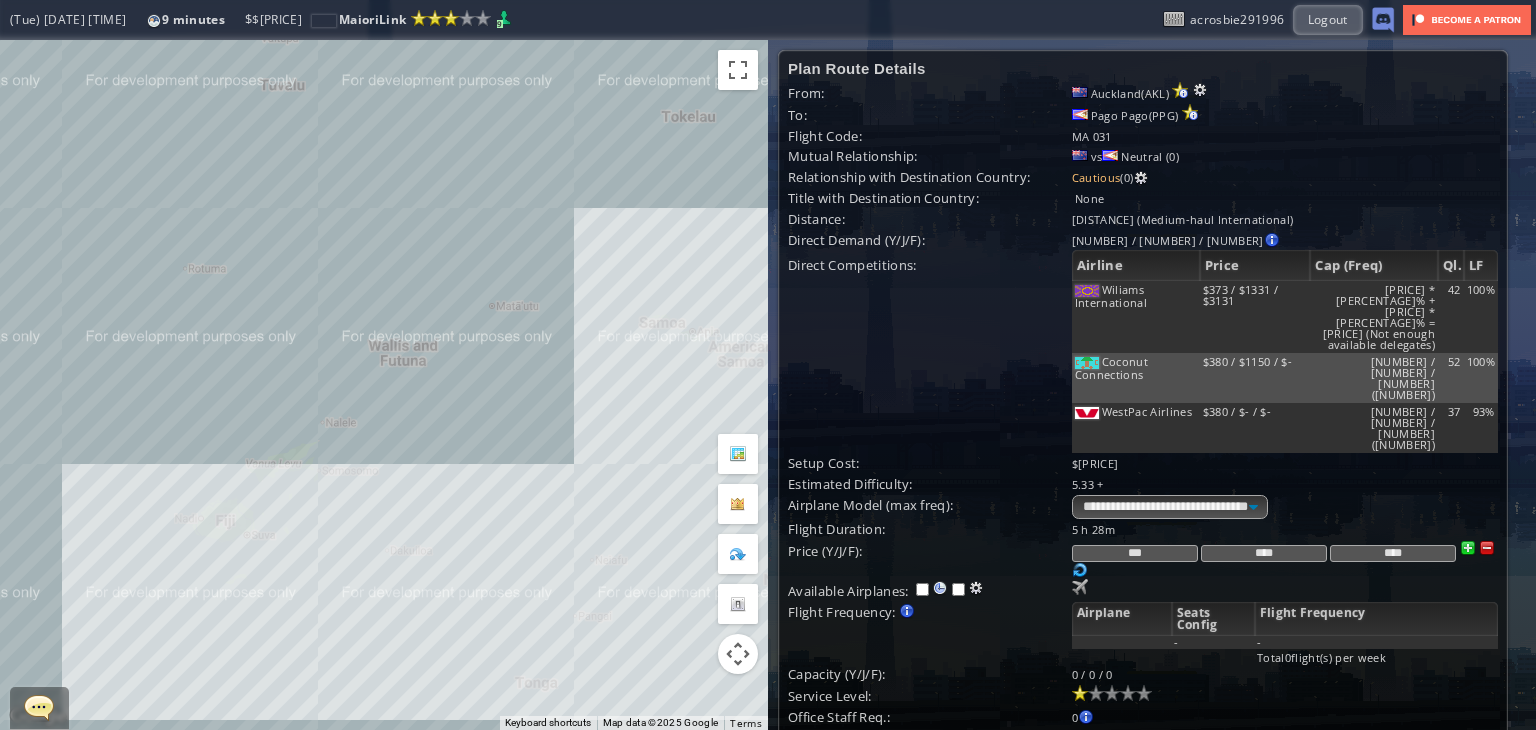 click on "To navigate, press the arrow keys." at bounding box center (384, 385) 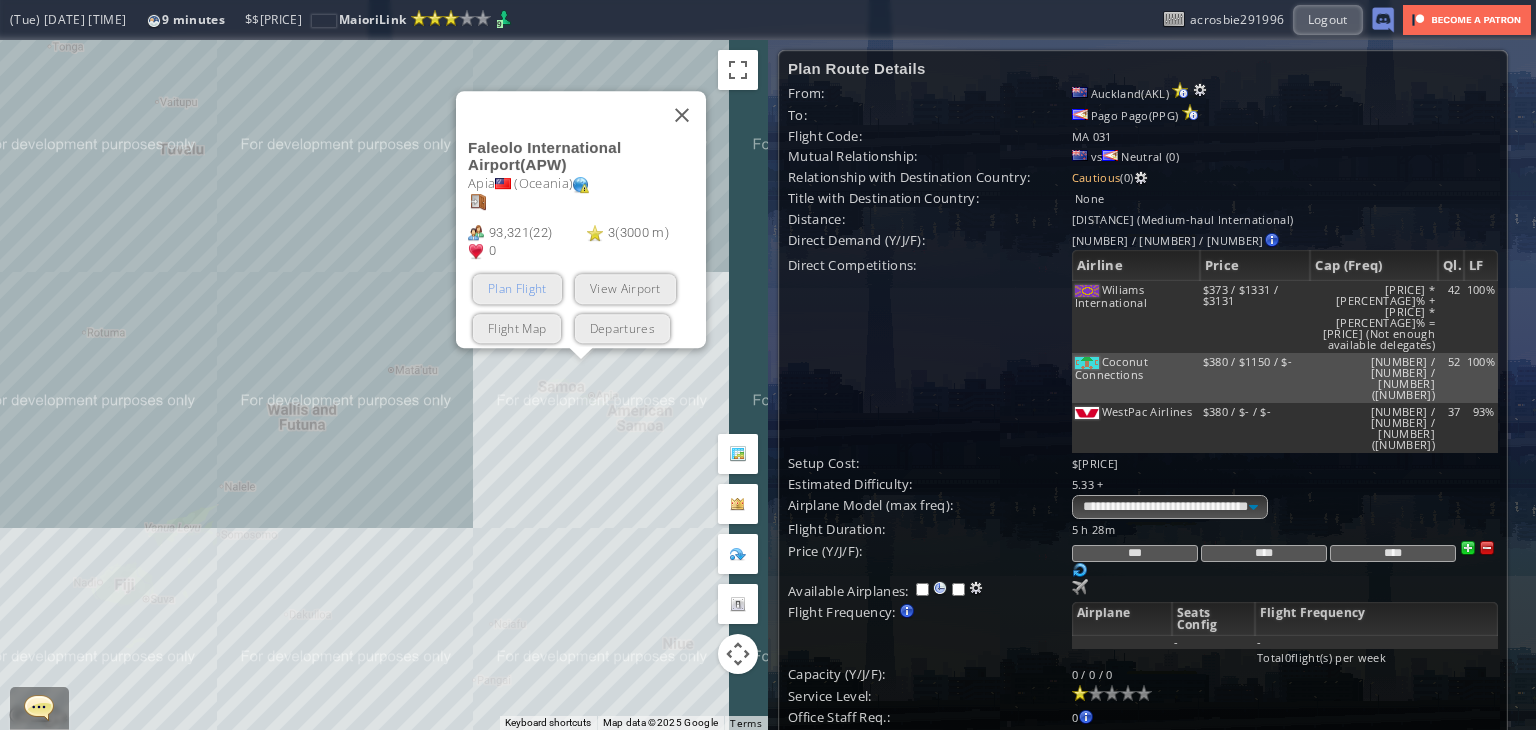 click on "Plan Flight" at bounding box center (517, 289) 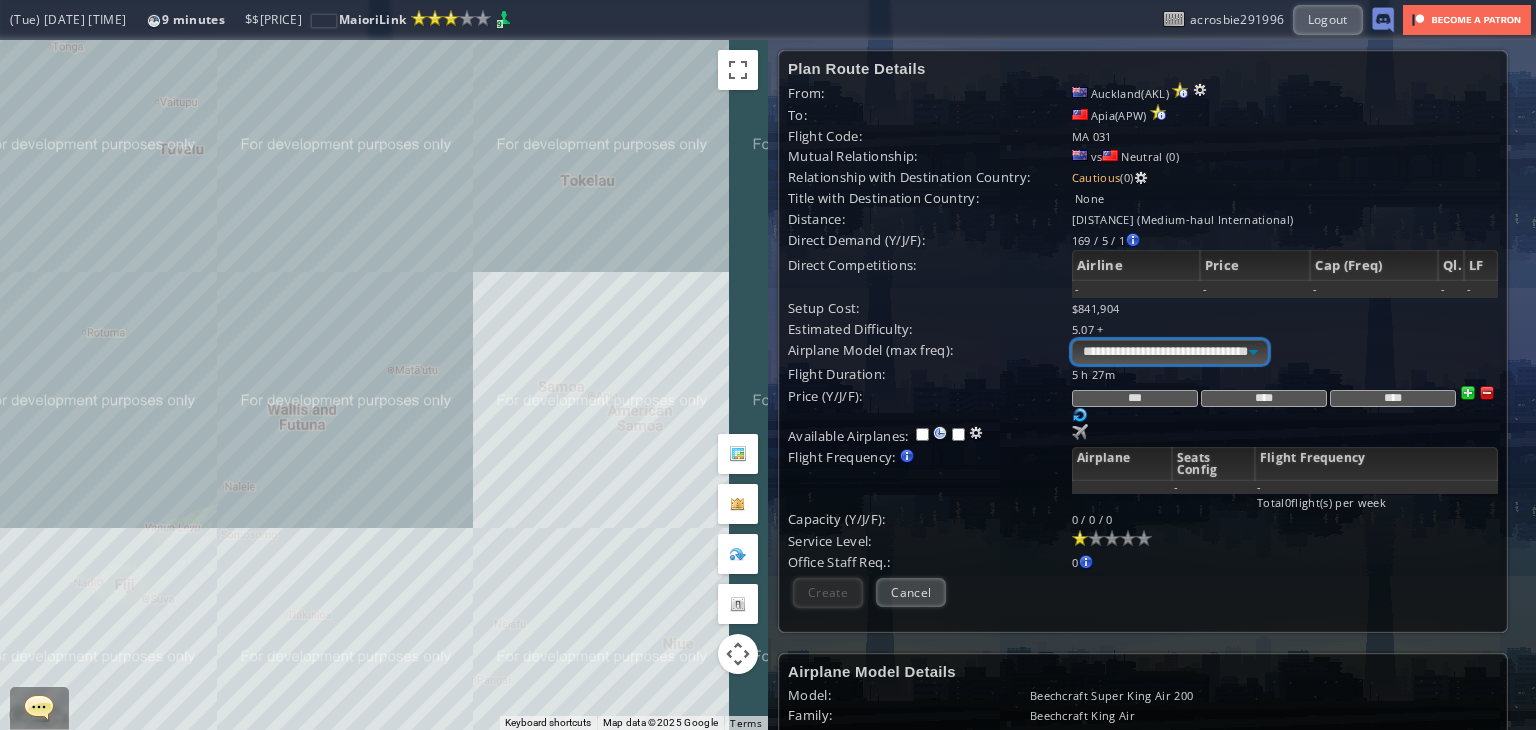 click on "**********" at bounding box center (1170, 352) 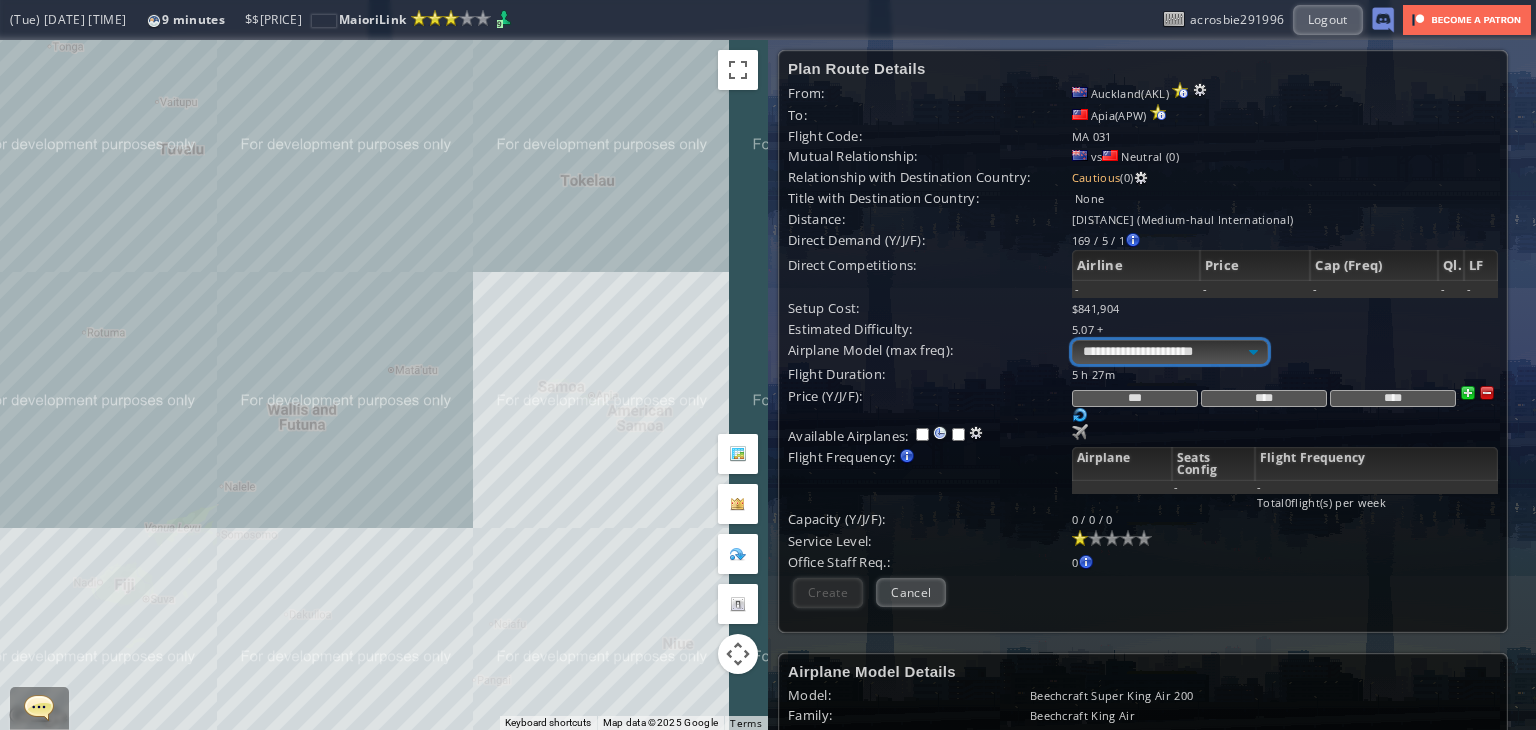 click on "**********" at bounding box center [1170, 352] 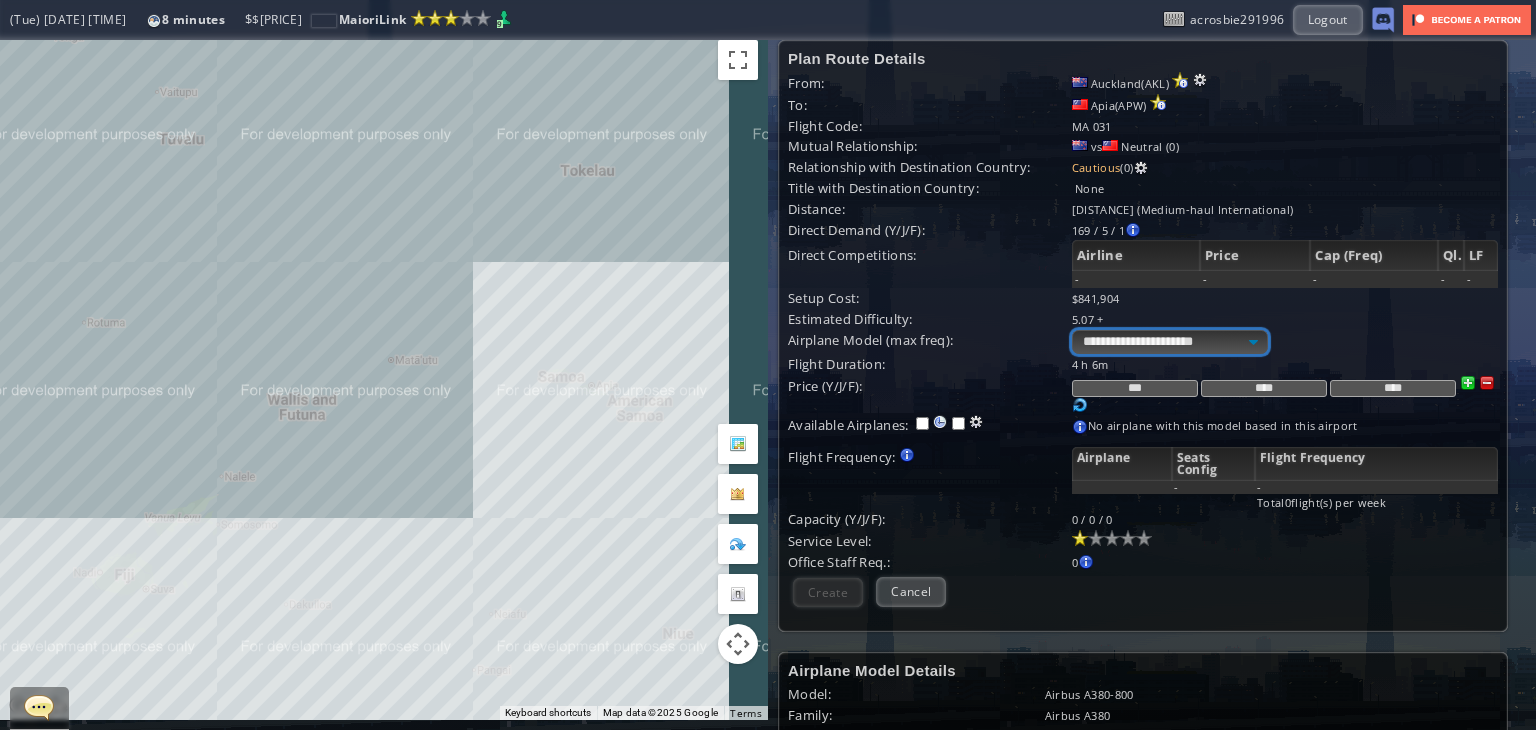 scroll, scrollTop: 0, scrollLeft: 0, axis: both 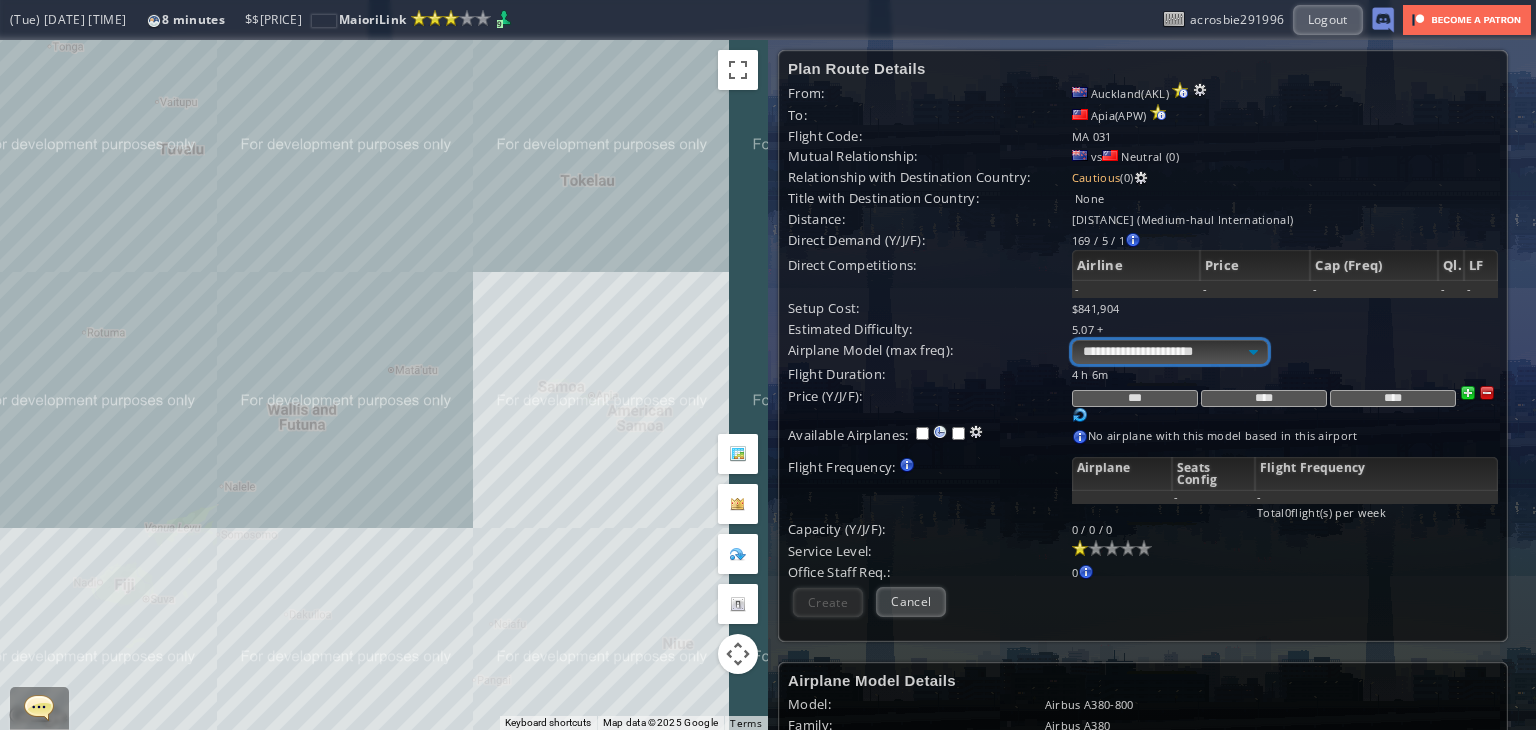 click on "**********" at bounding box center [1170, 352] 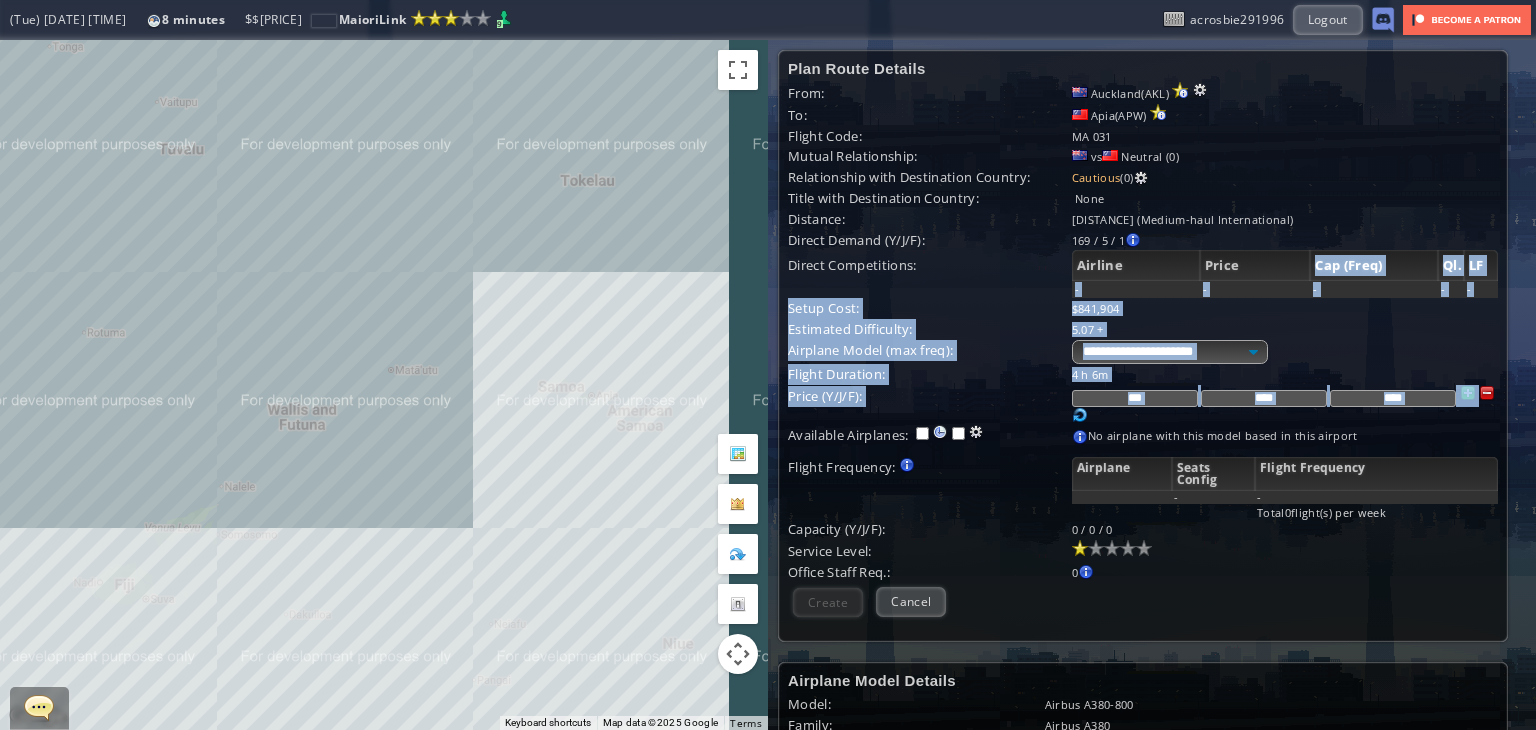 drag, startPoint x: 1300, startPoint y: 280, endPoint x: 1253, endPoint y: 413, distance: 141.06027 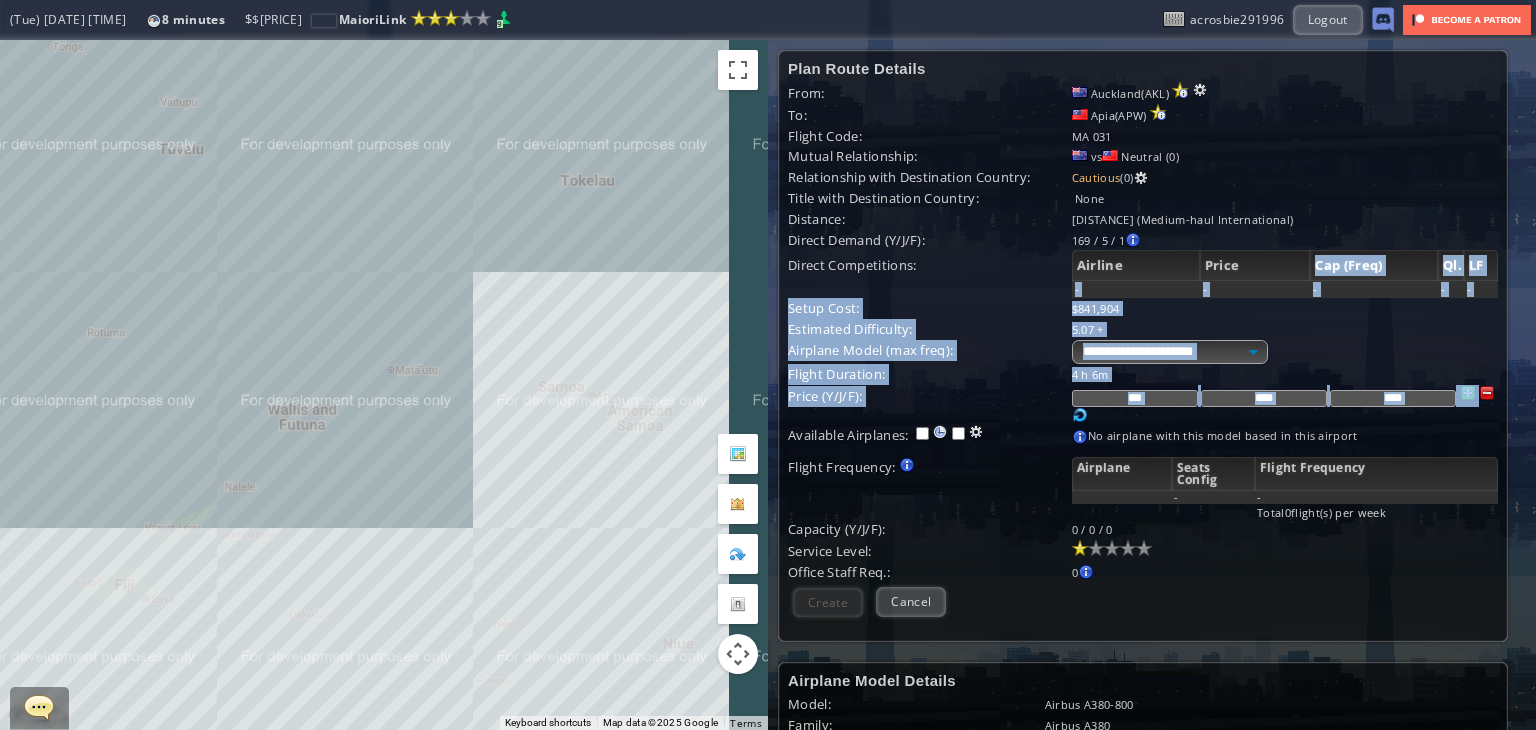 click on "**********" at bounding box center (1143, 341) 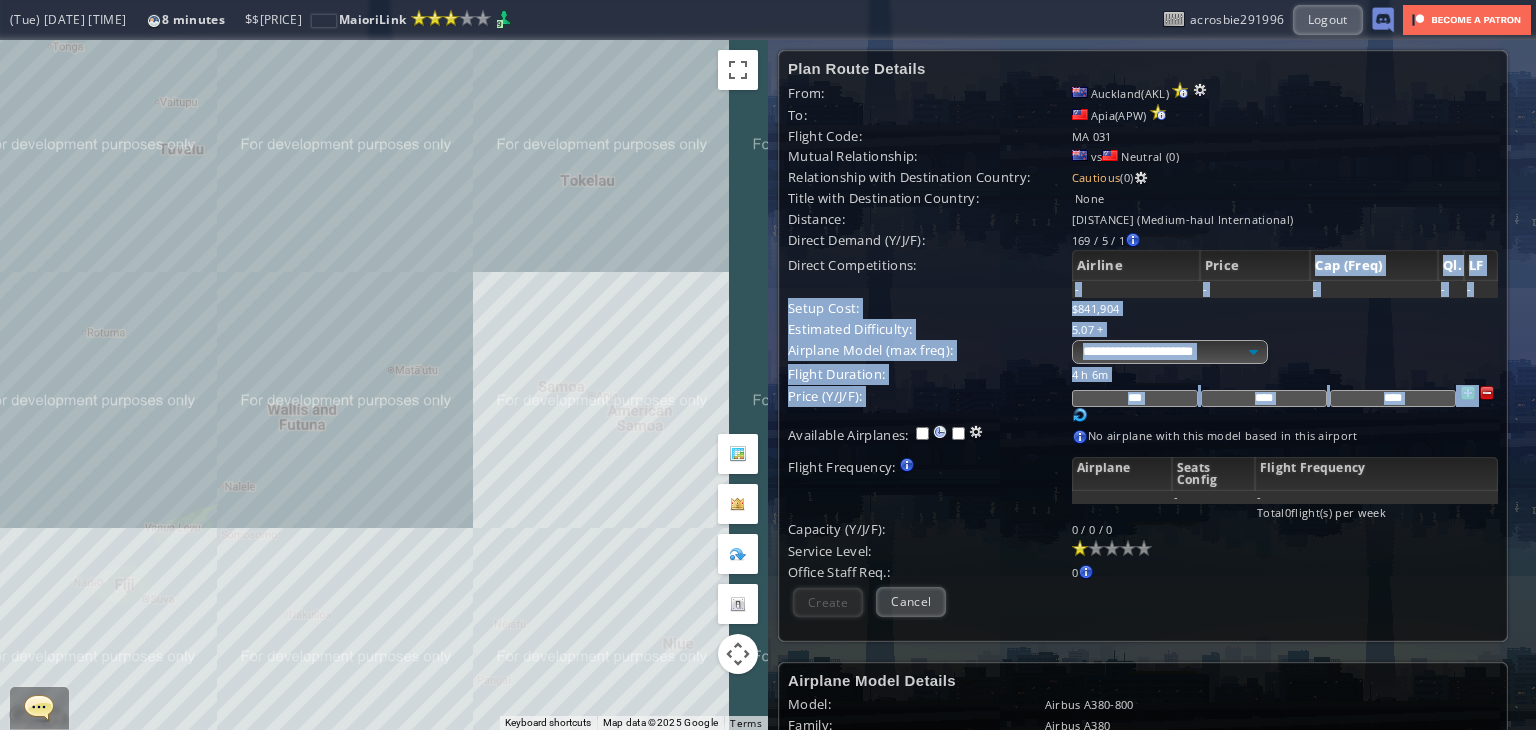 scroll, scrollTop: 18, scrollLeft: 0, axis: vertical 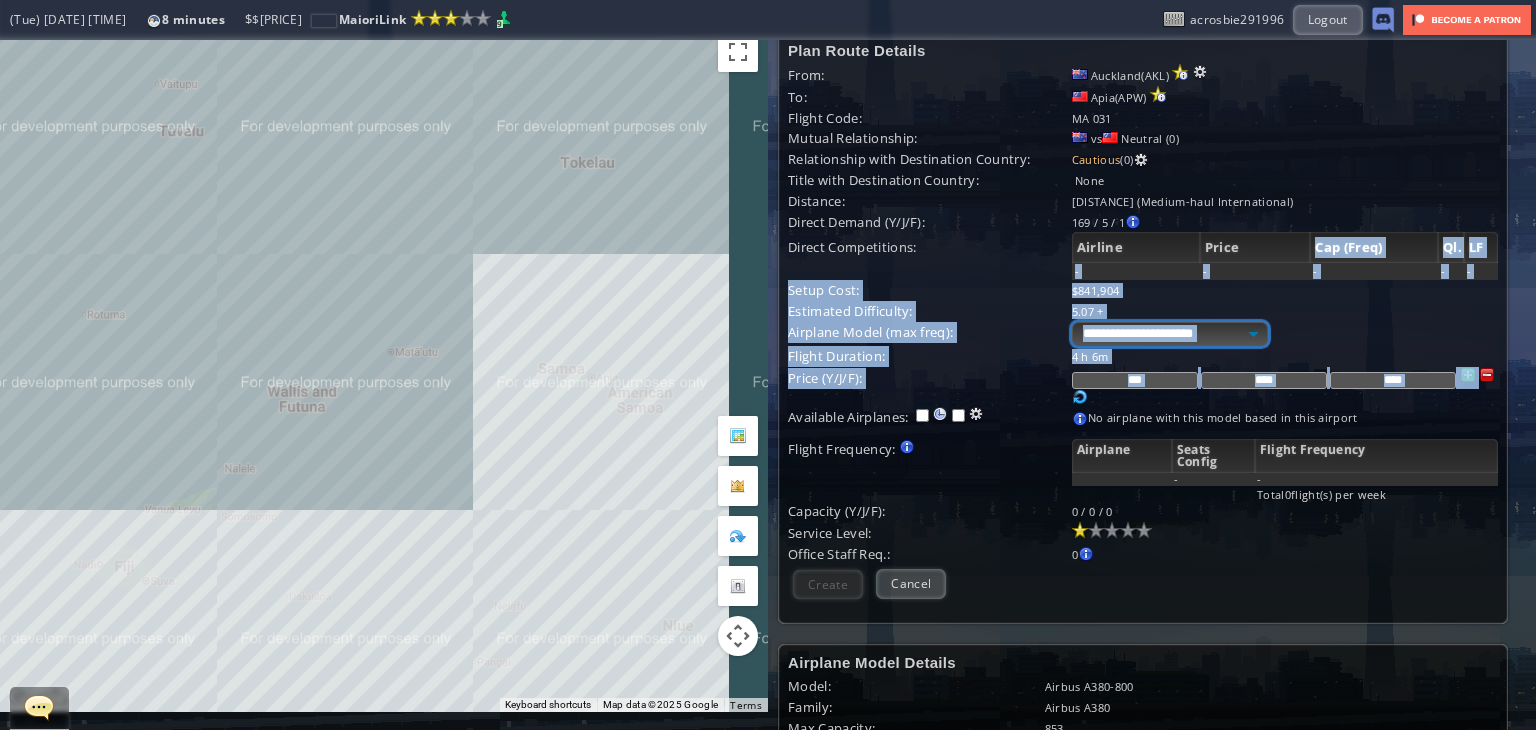 click on "**********" at bounding box center (1170, 334) 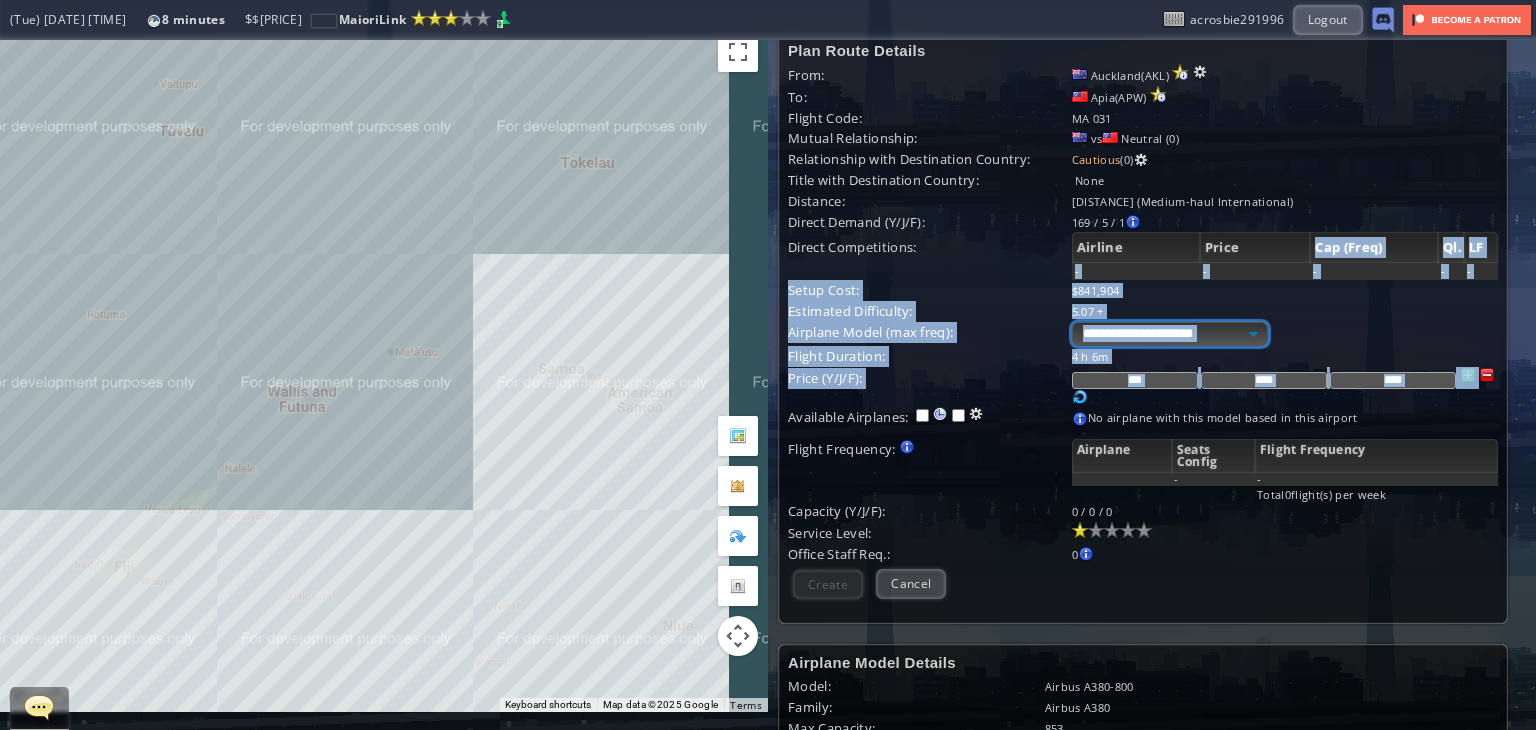 click on "**********" at bounding box center [1170, 334] 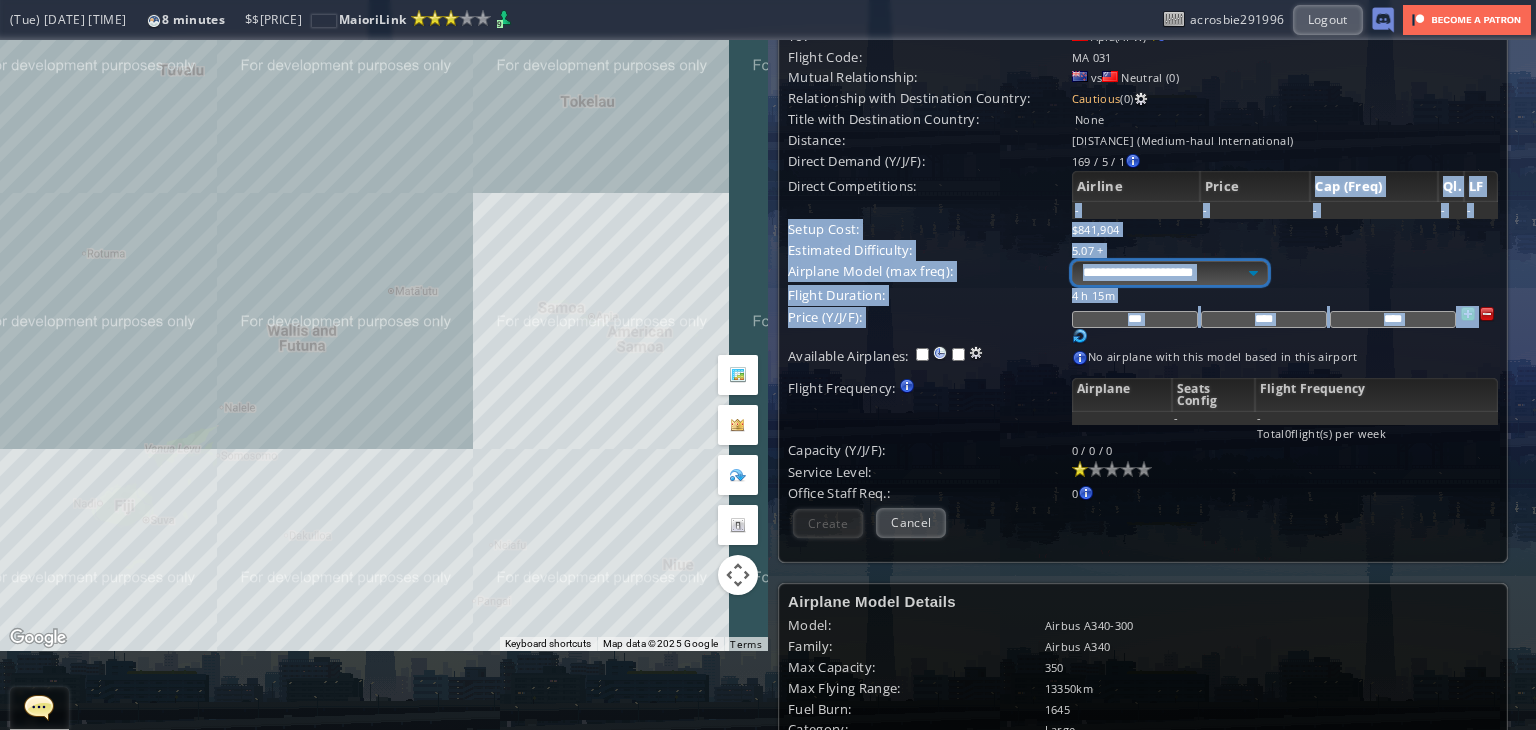 scroll, scrollTop: 64, scrollLeft: 0, axis: vertical 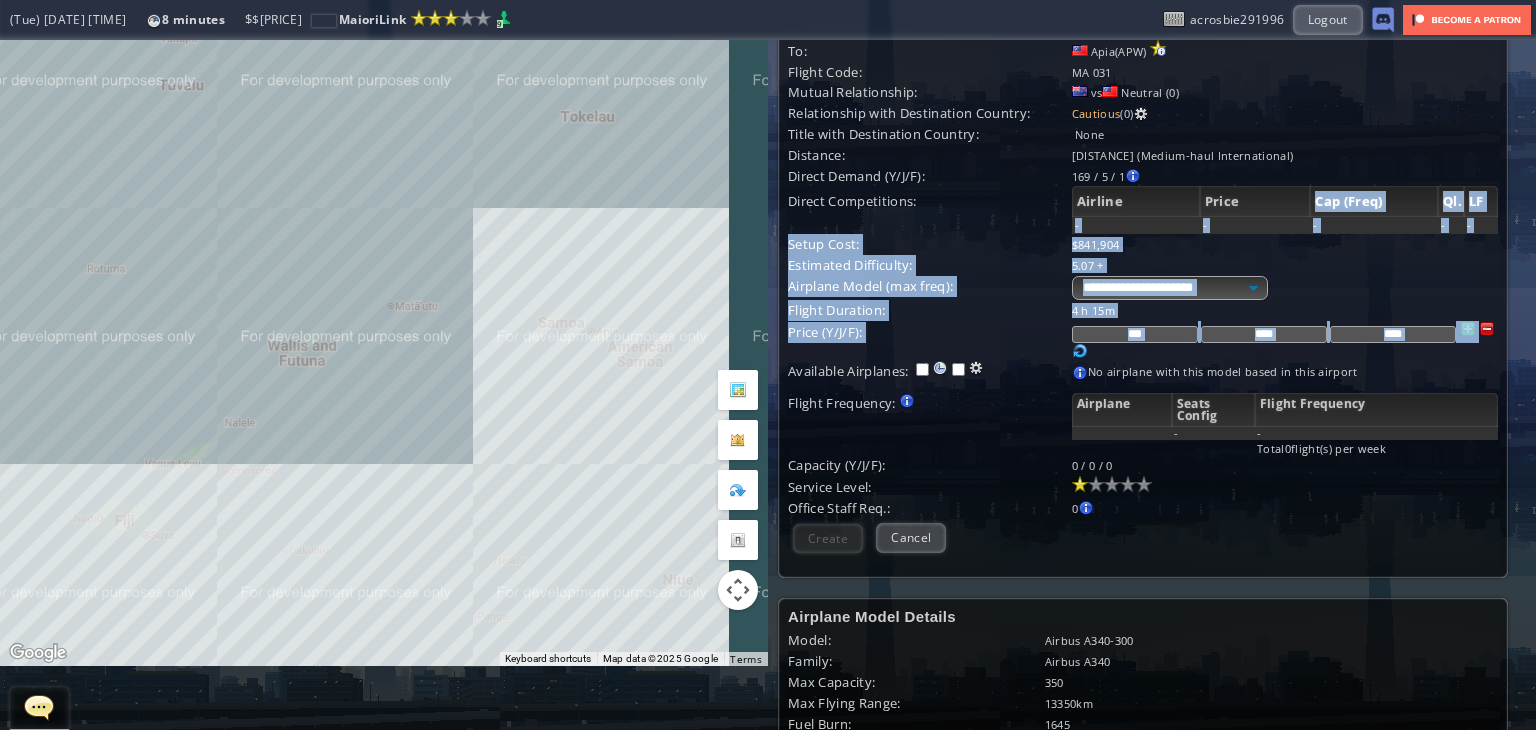 click on "**********" at bounding box center (1285, 288) 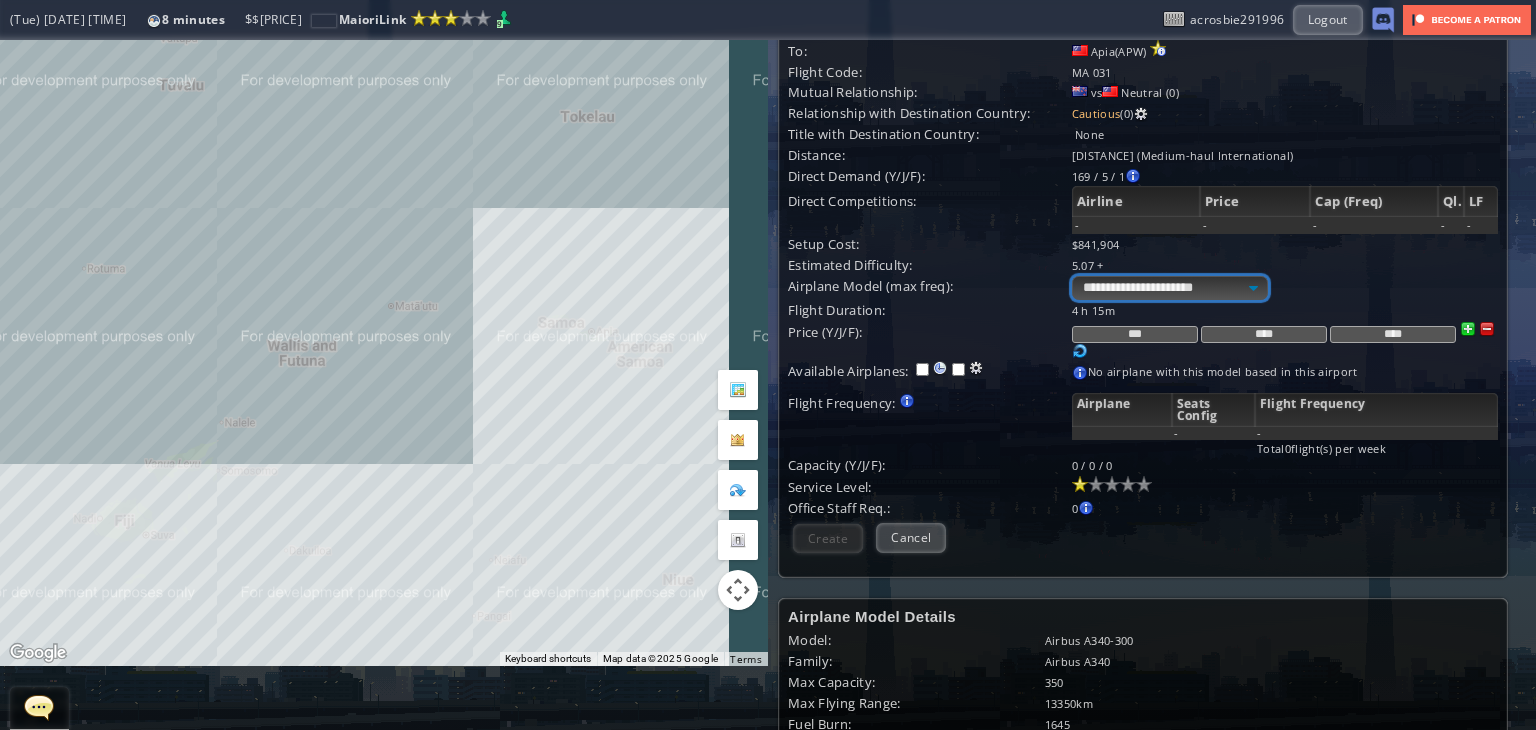 click on "**********" at bounding box center [1170, 288] 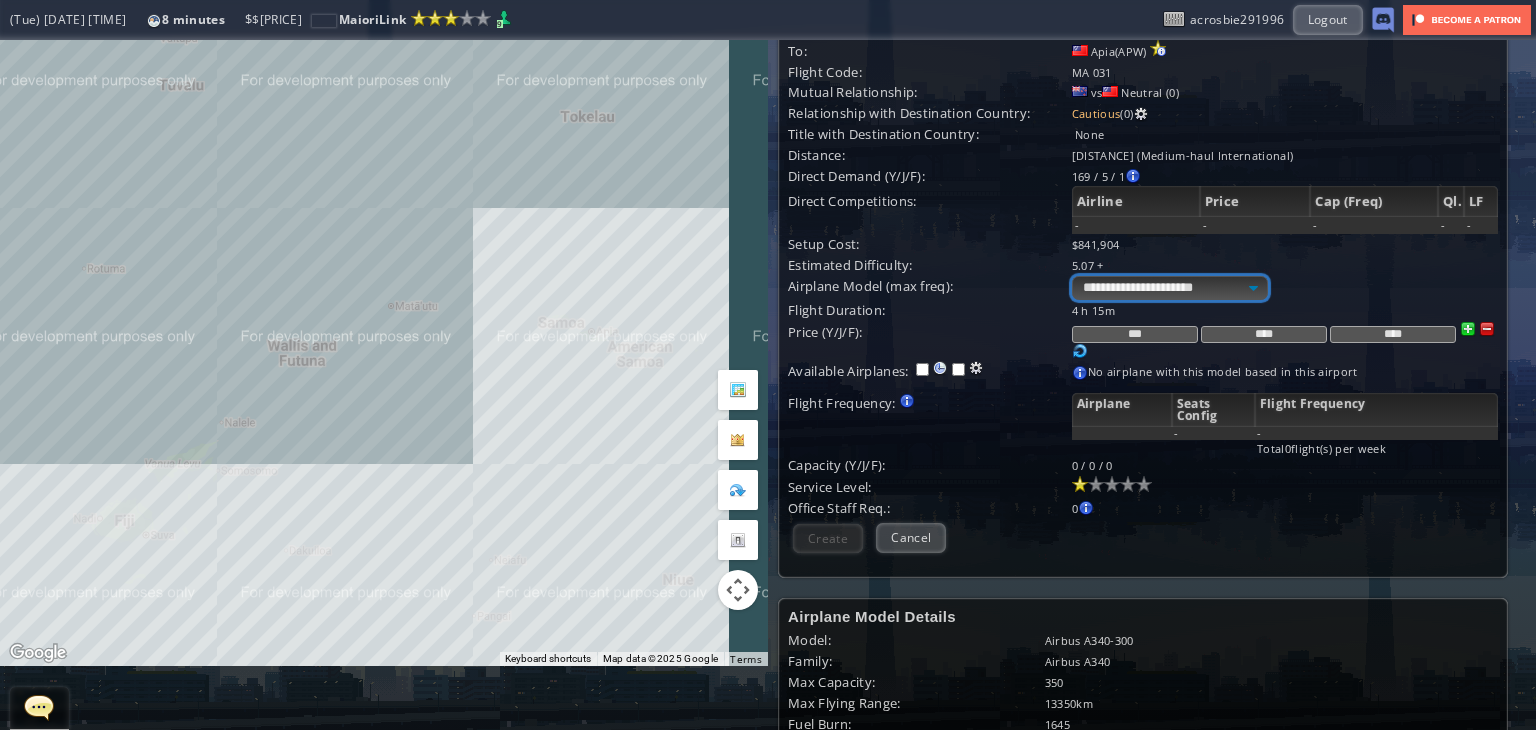 select on "**" 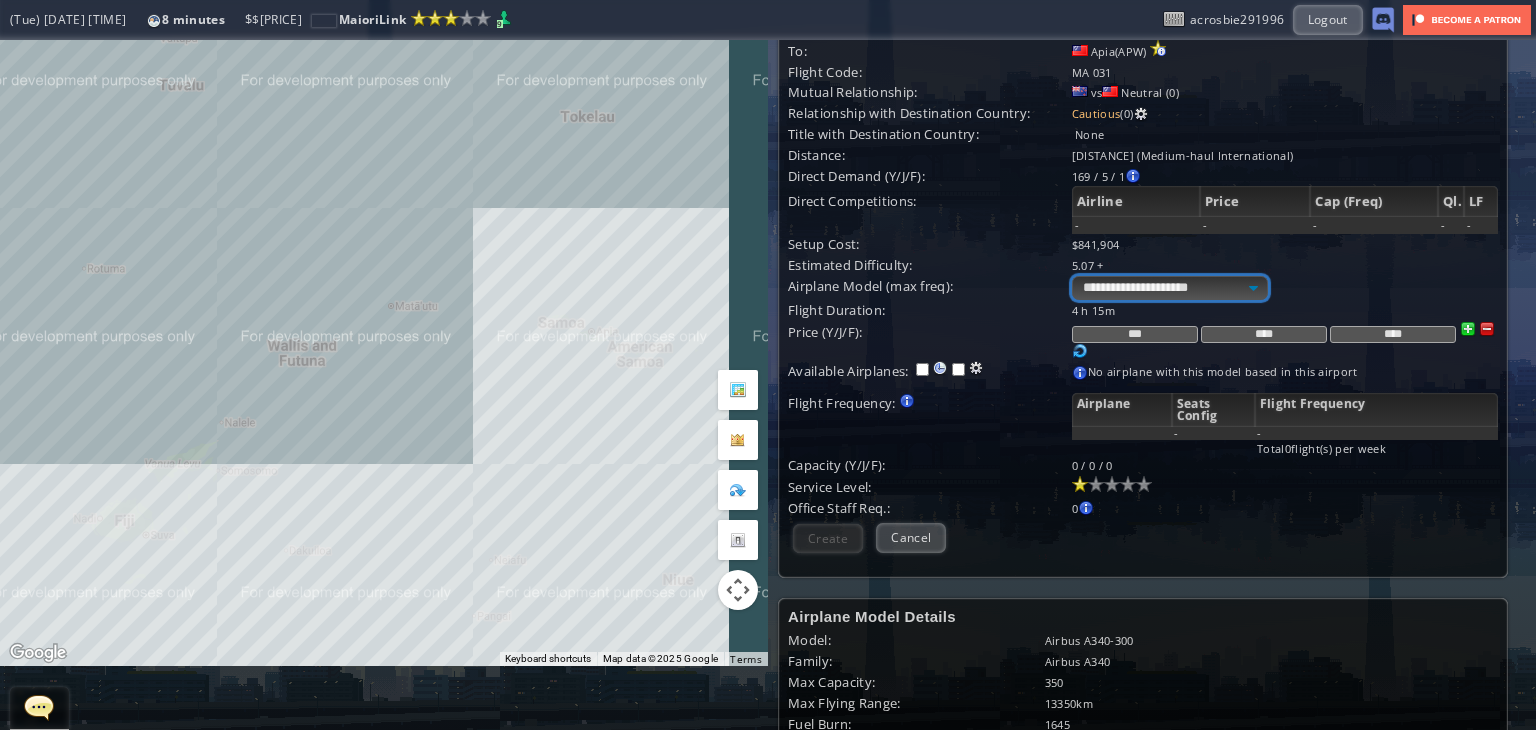 click on "**********" at bounding box center [1170, 288] 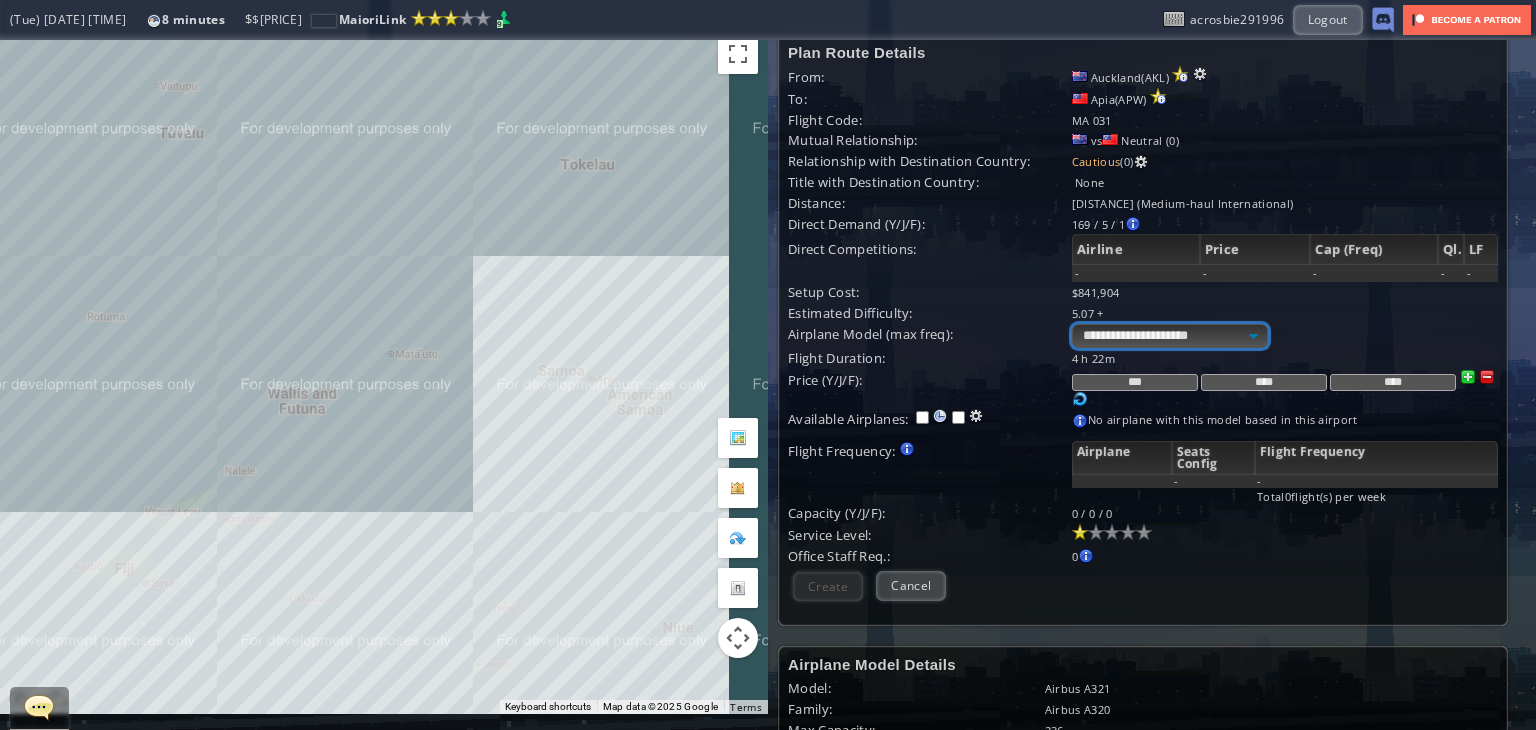 scroll, scrollTop: 0, scrollLeft: 0, axis: both 